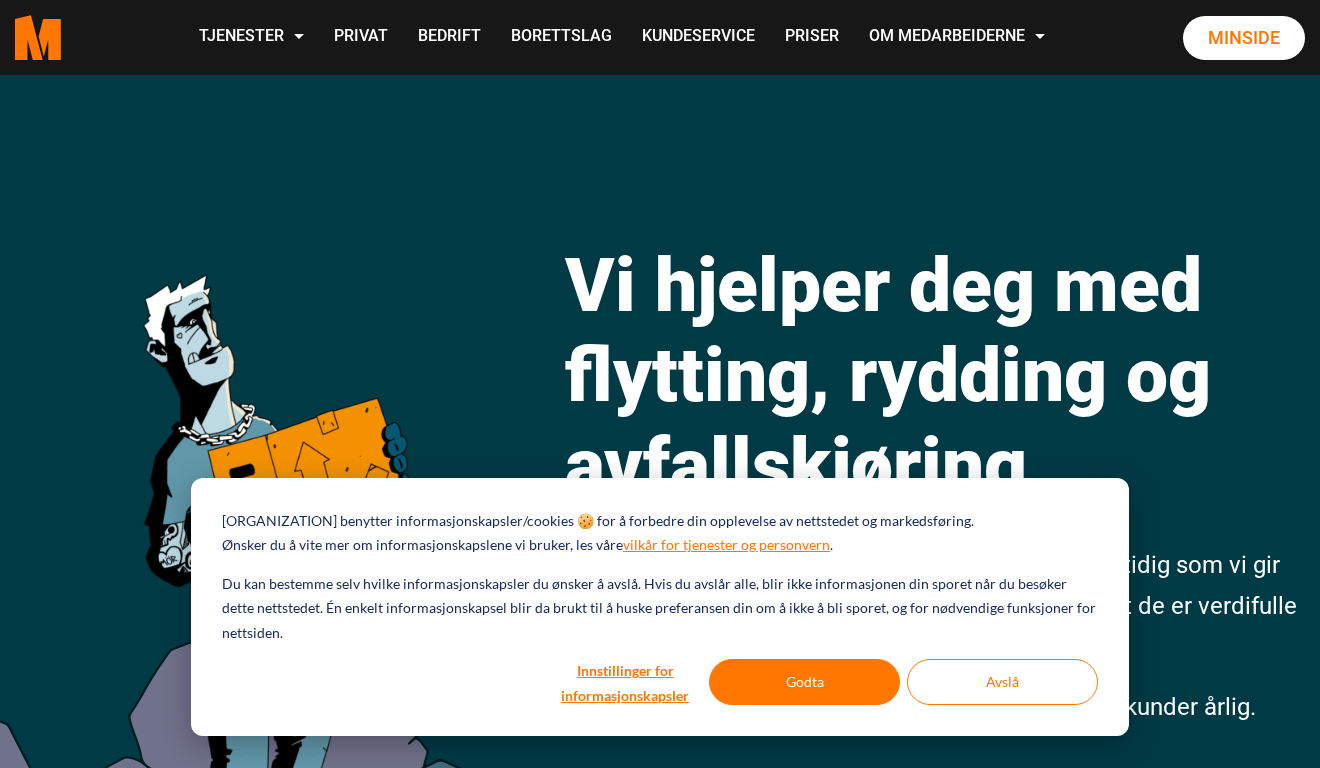 scroll, scrollTop: 0, scrollLeft: 0, axis: both 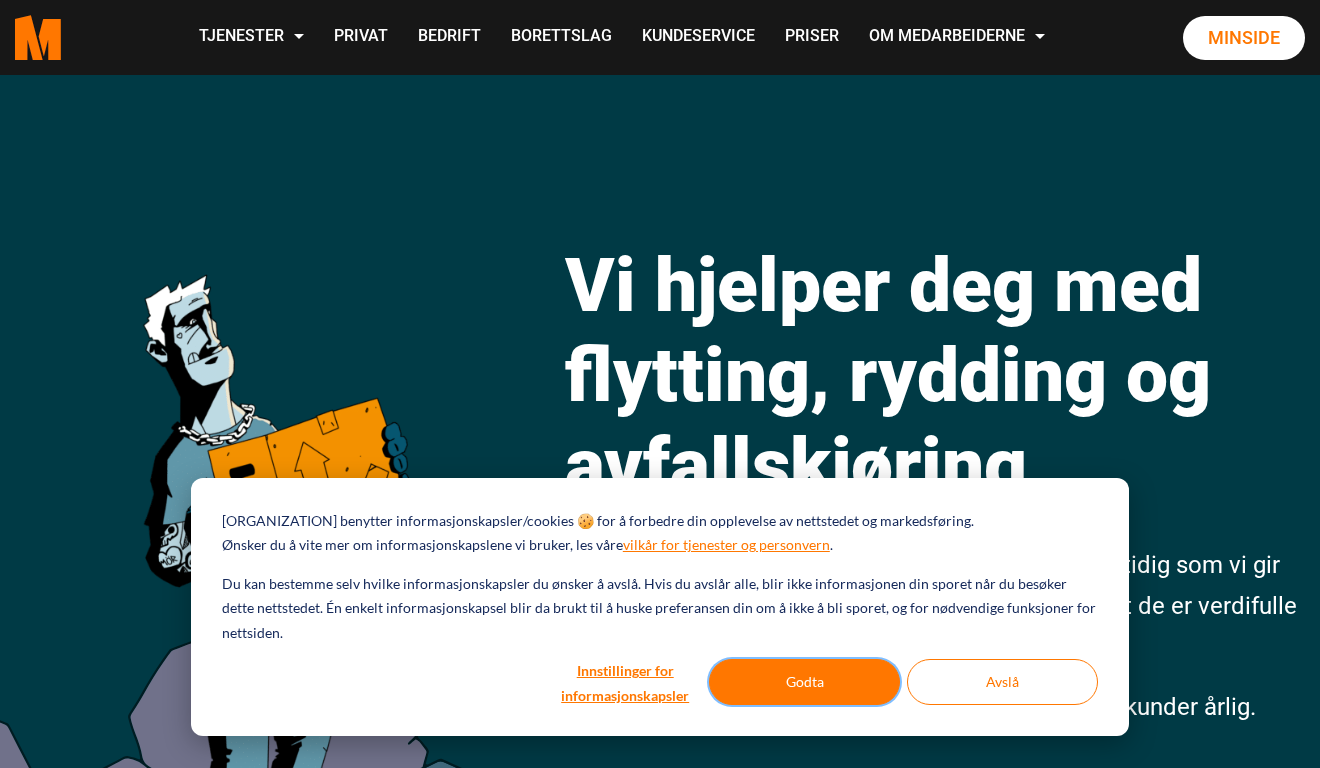click on "Godta" at bounding box center [804, 682] 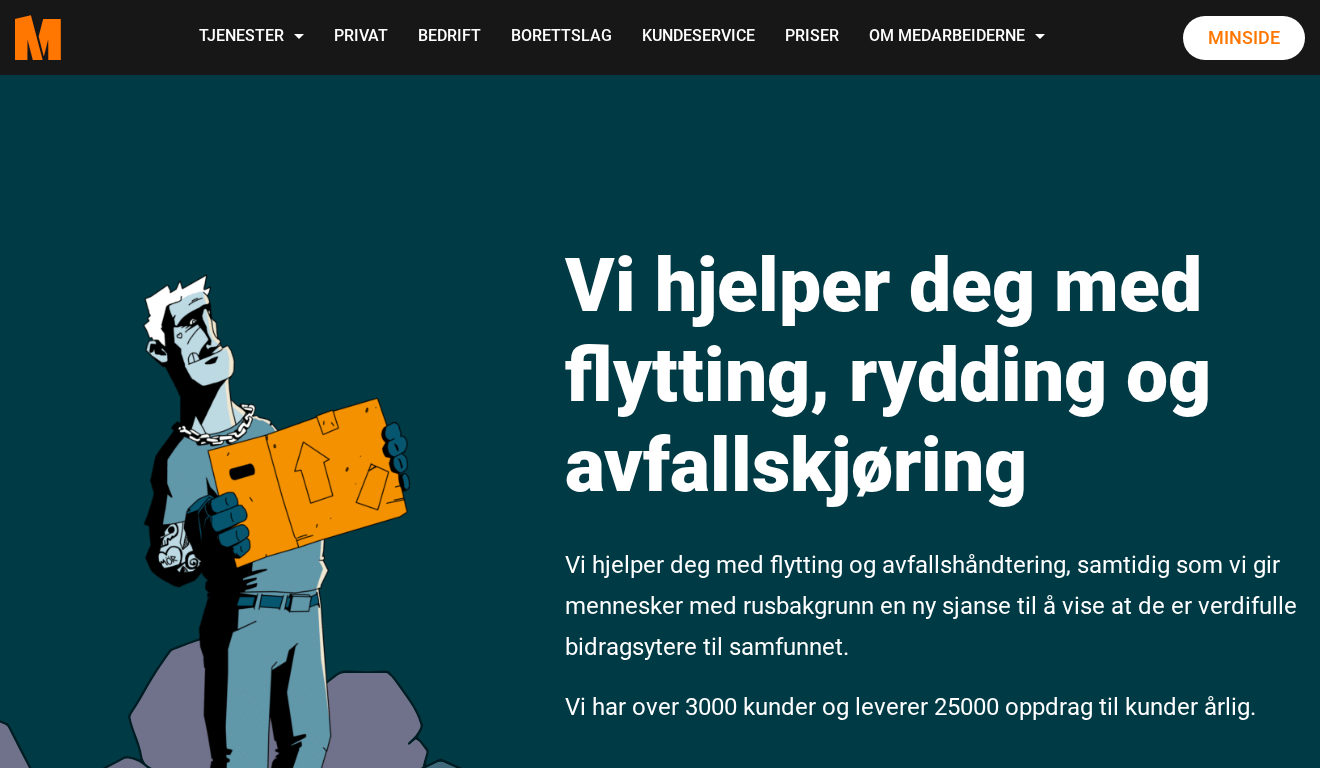 scroll, scrollTop: 0, scrollLeft: 0, axis: both 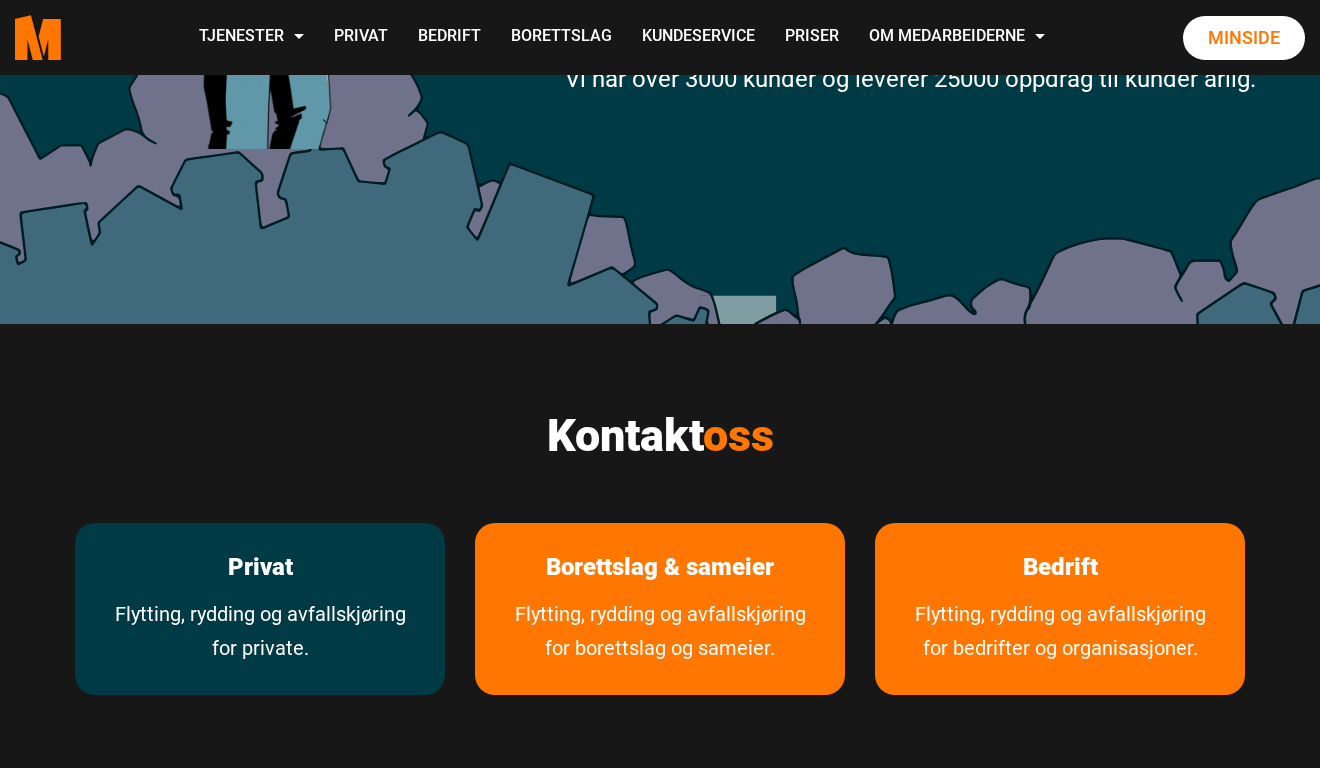 click on "Privat" at bounding box center (260, 567) 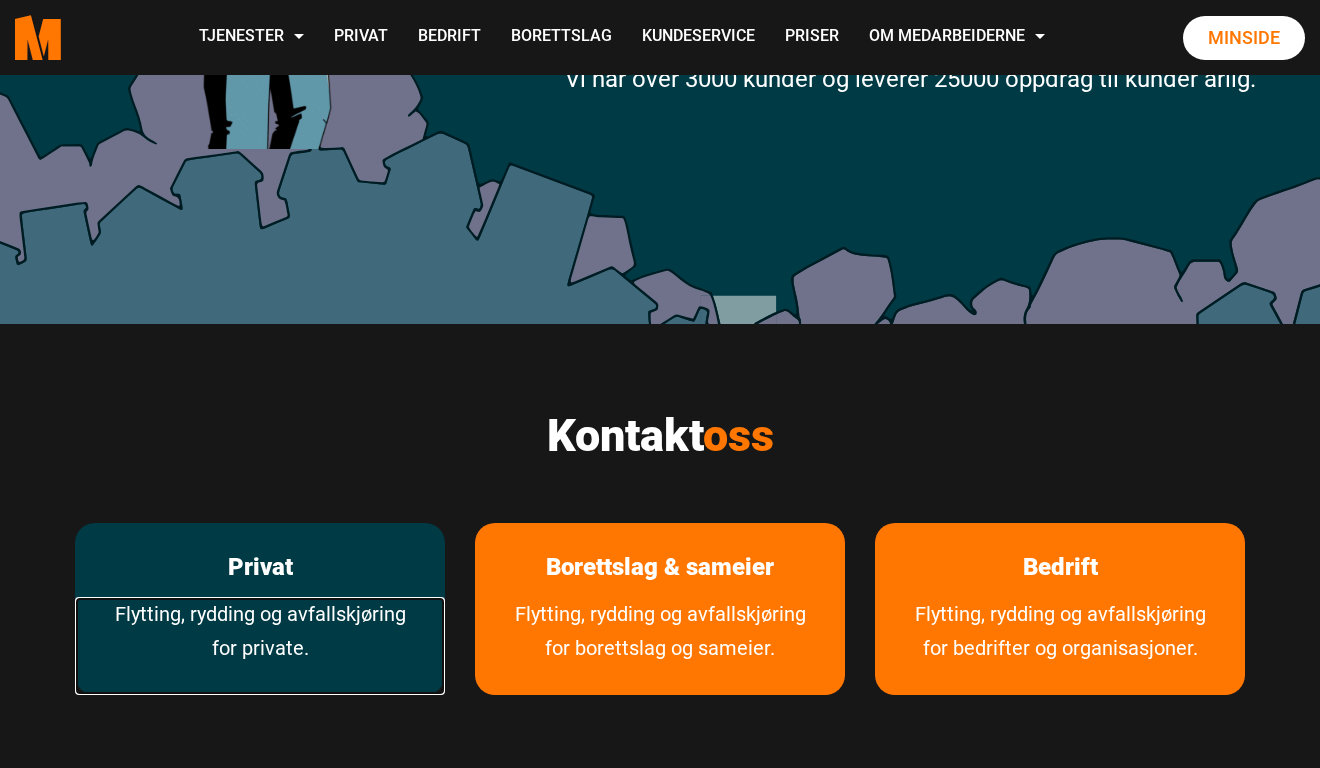 click on "Flytting, rydding og avfallskjøring for private." at bounding box center (260, 646) 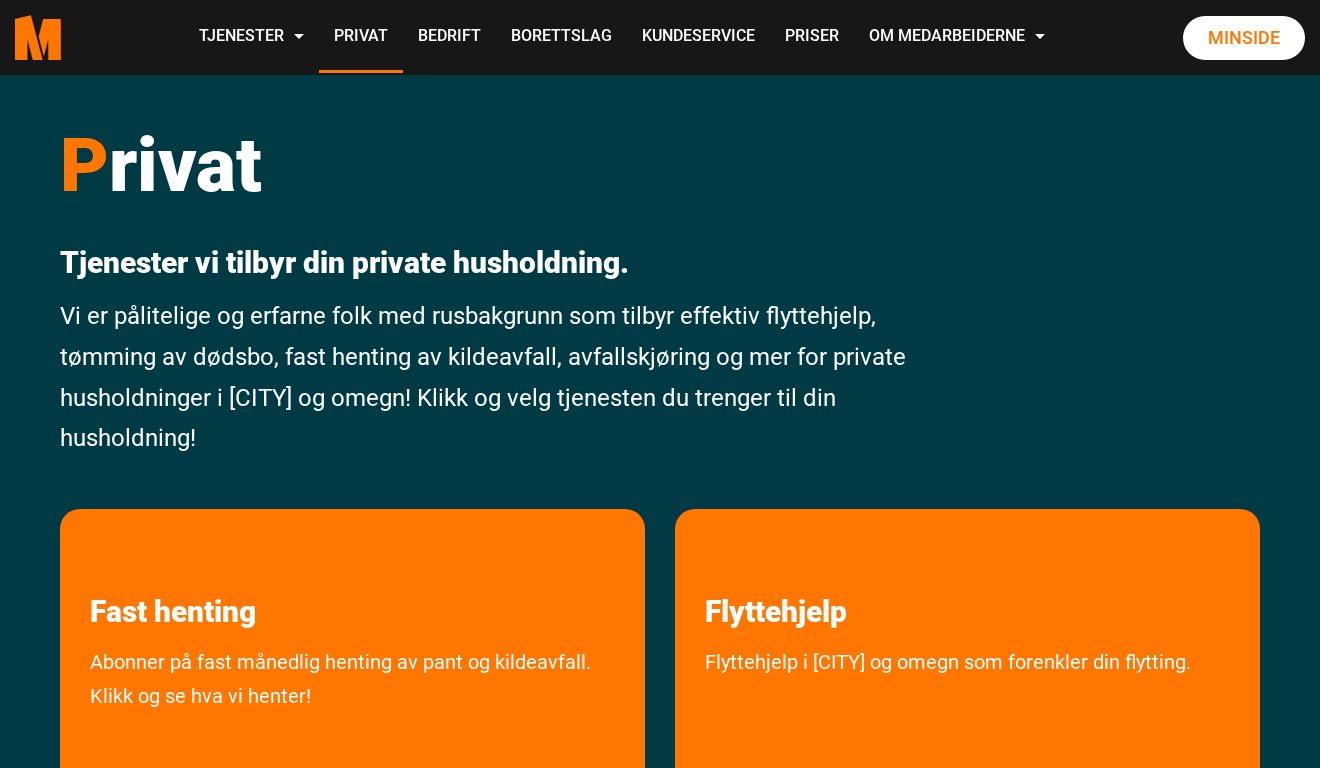 scroll, scrollTop: 0, scrollLeft: 0, axis: both 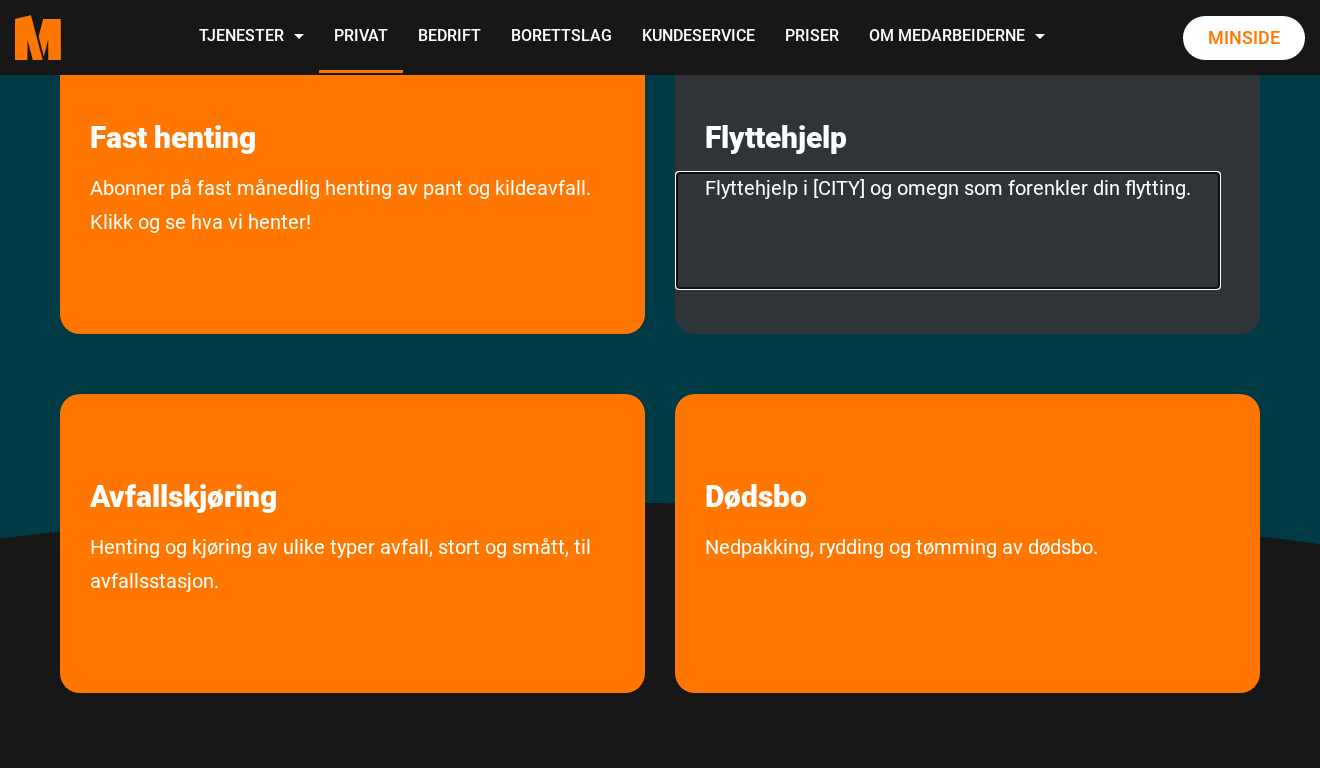 click on "Flyttehjelp i [CITY] og omegn som forenkler din flytting." at bounding box center (948, 230) 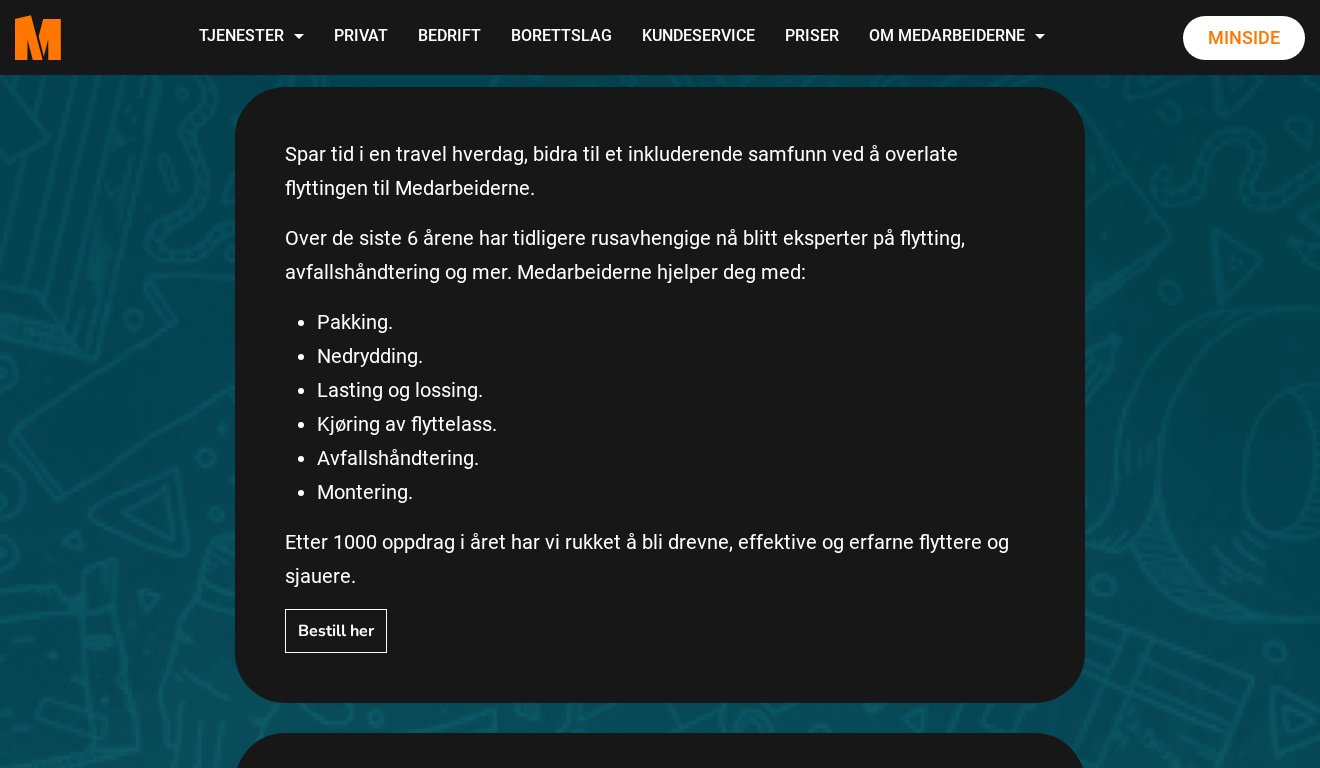 scroll, scrollTop: 377, scrollLeft: 0, axis: vertical 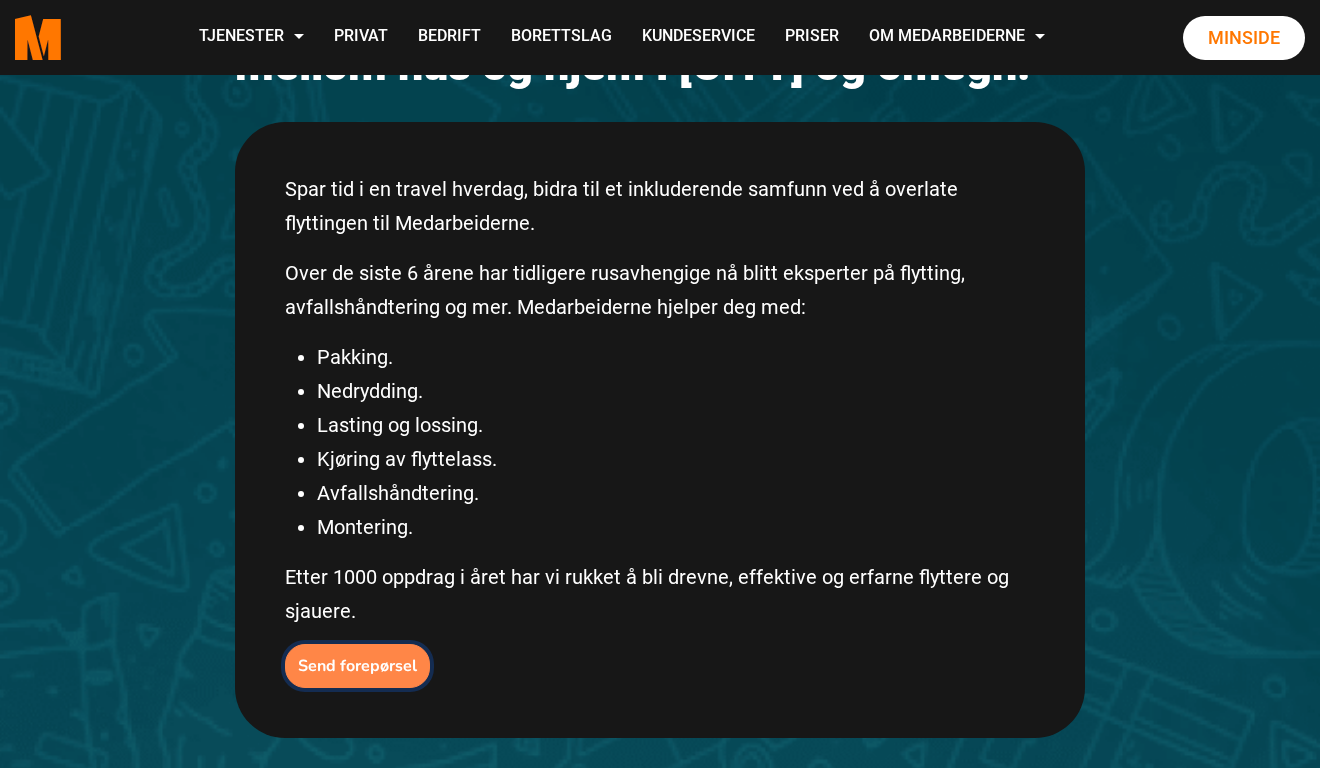 click on "Send forepørsel" at bounding box center (357, 666) 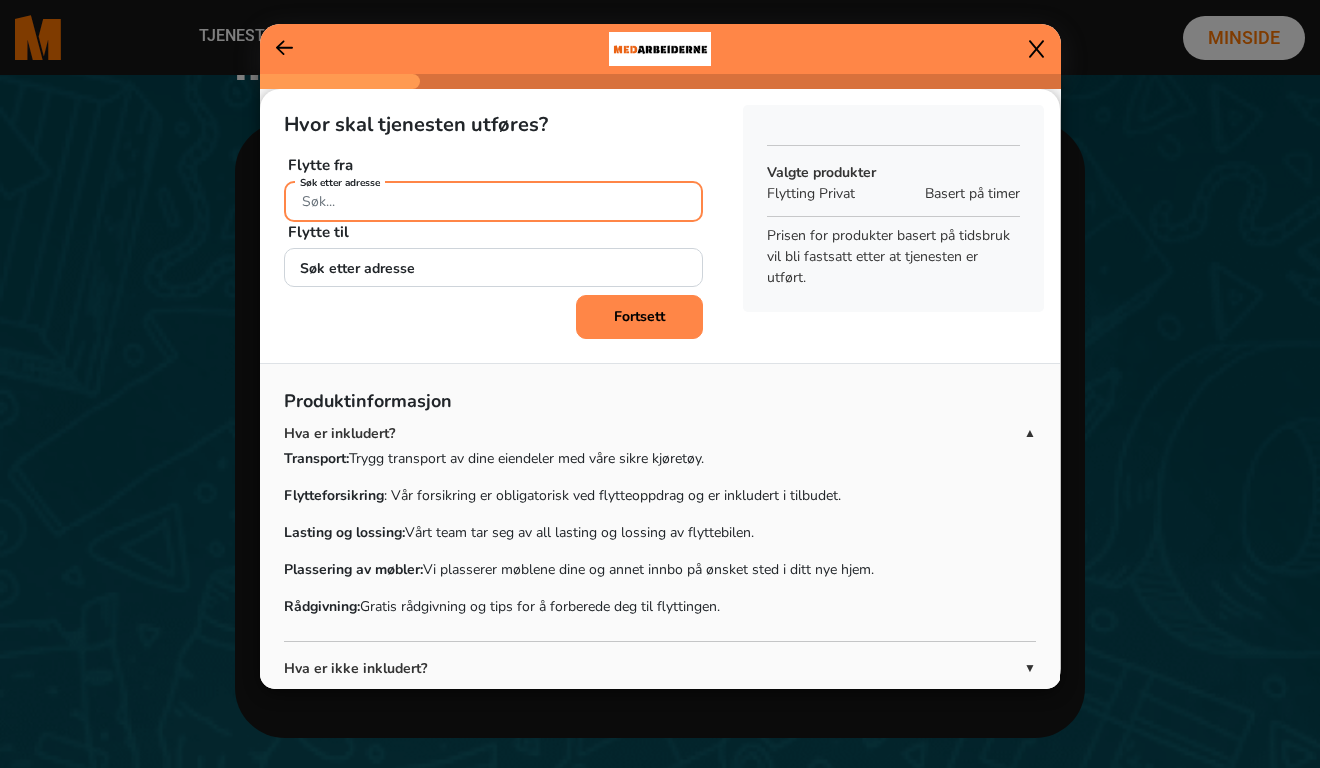click on "Søk etter adresse" at bounding box center [493, 201] 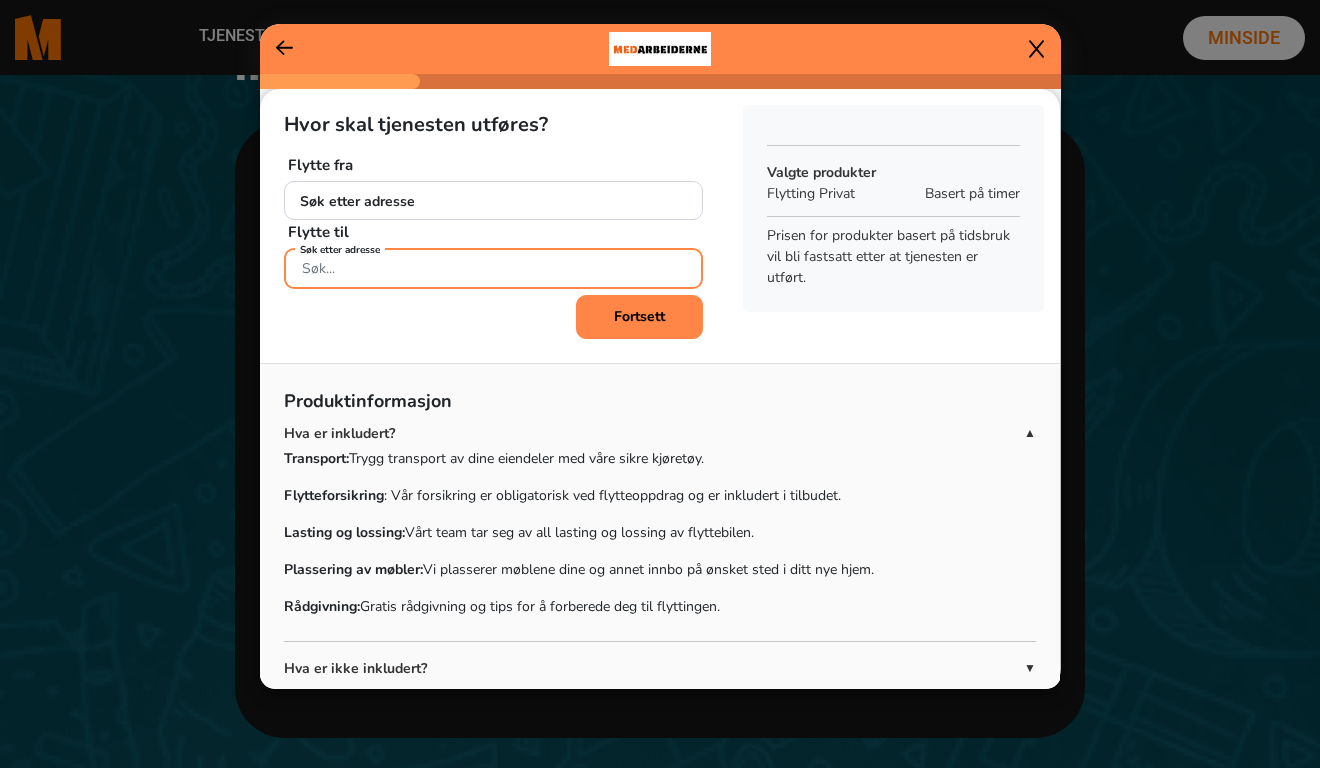 click on "Søk etter adresse" at bounding box center [493, 268] 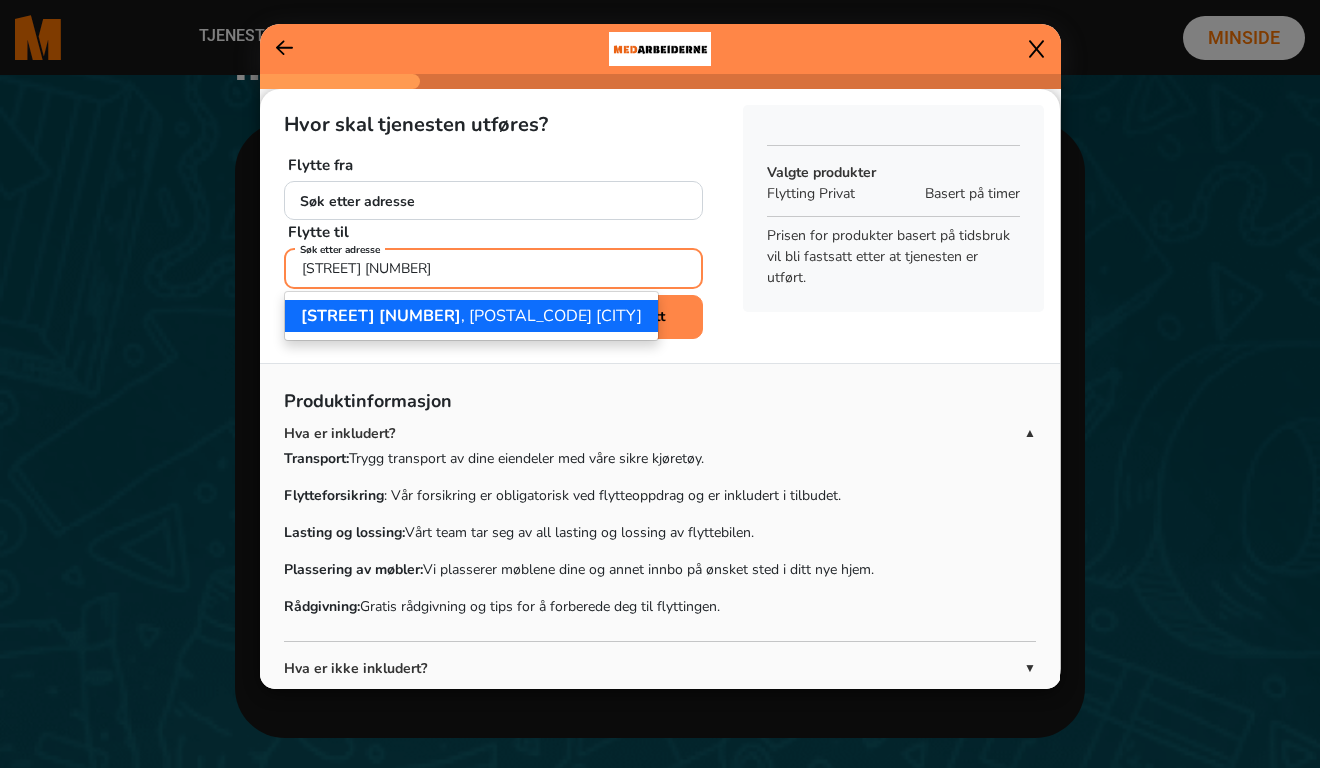 click on "[STREET] [NUMBER]" 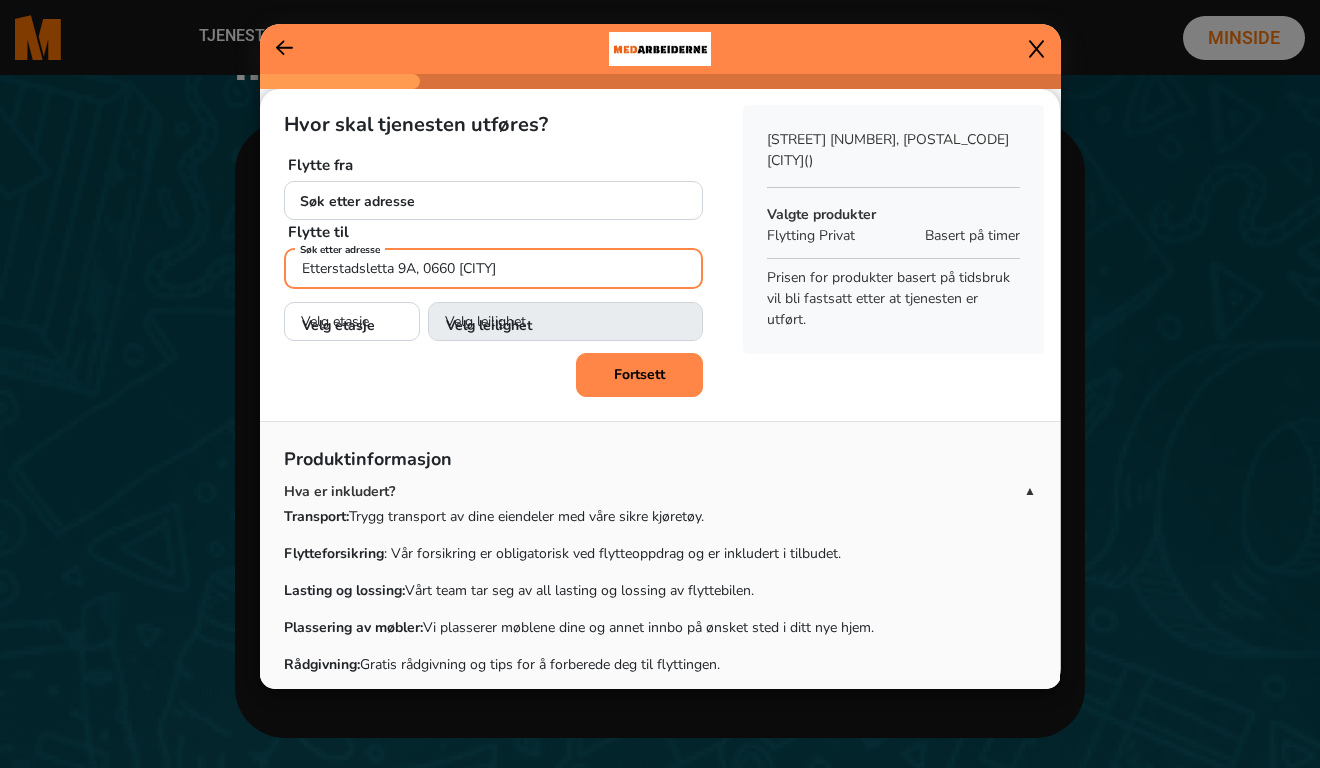 type on "Etterstadsletta 9A, 0660 [CITY]" 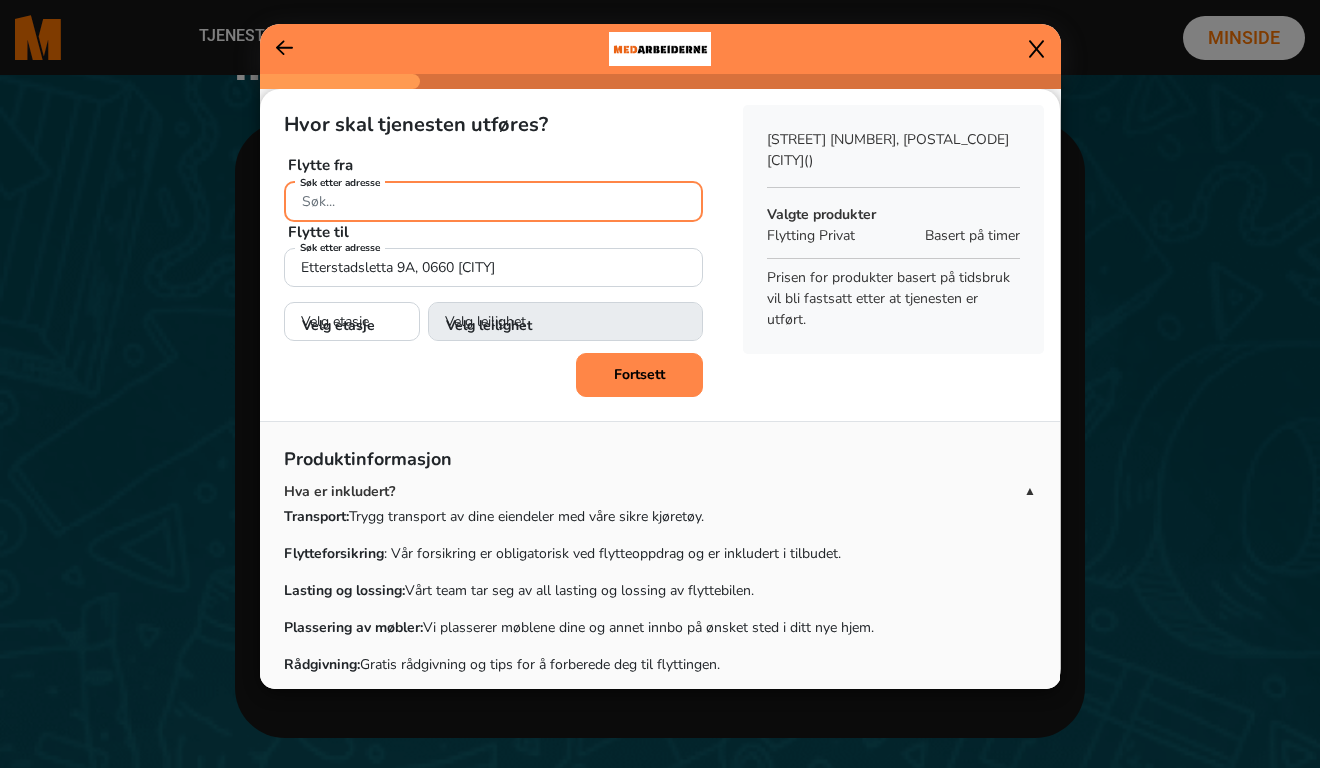 click on "Søk etter adresse" at bounding box center (493, 201) 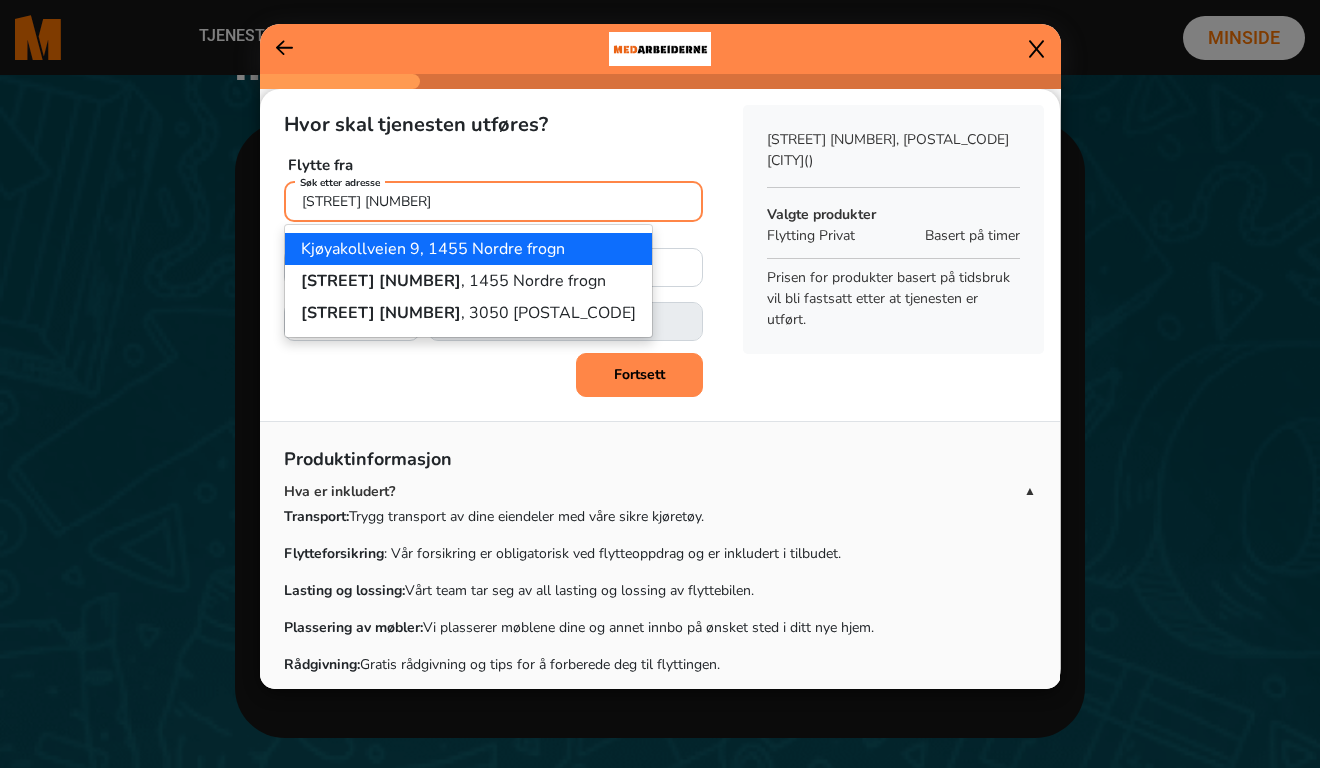 click on "Kjøyakollveien 9, 1455 Nordre frogn" at bounding box center [433, 249] 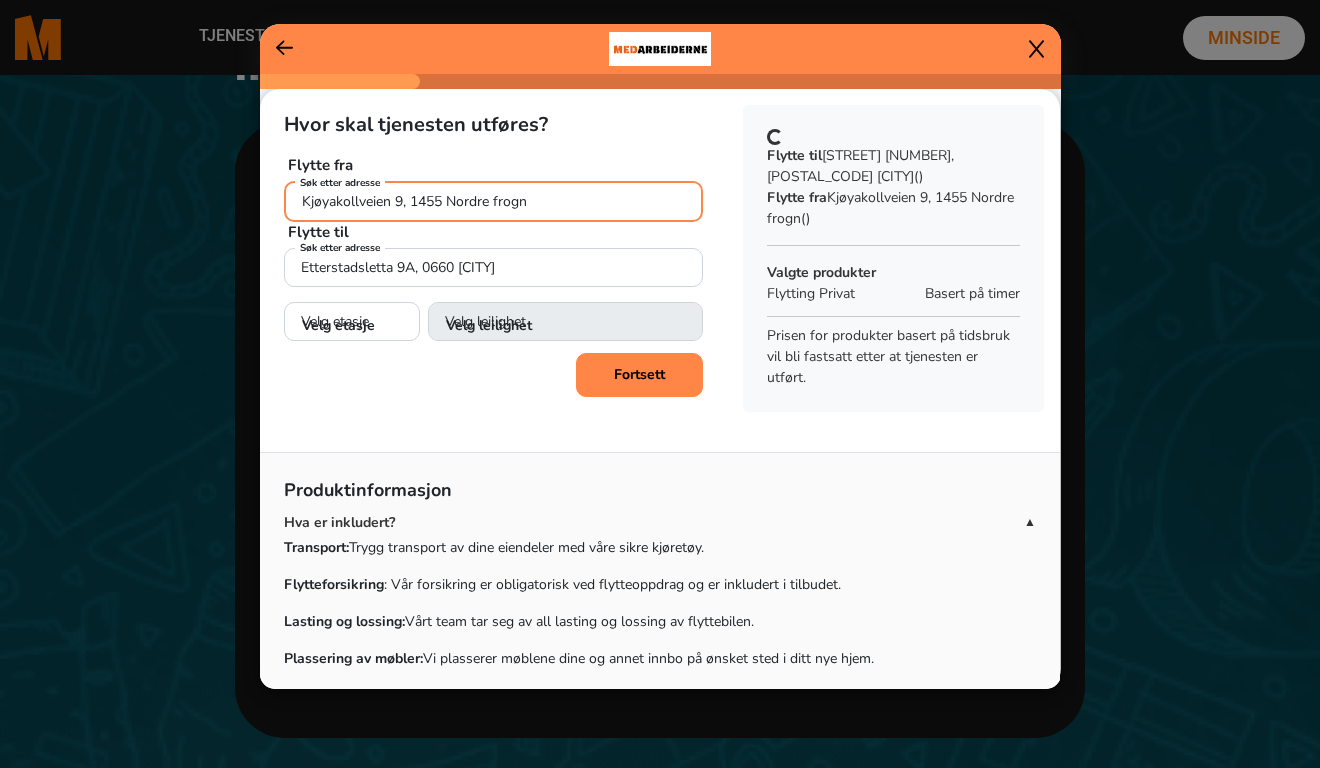 type on "Kjøyakollveien 9, 1455 Nordre frogn" 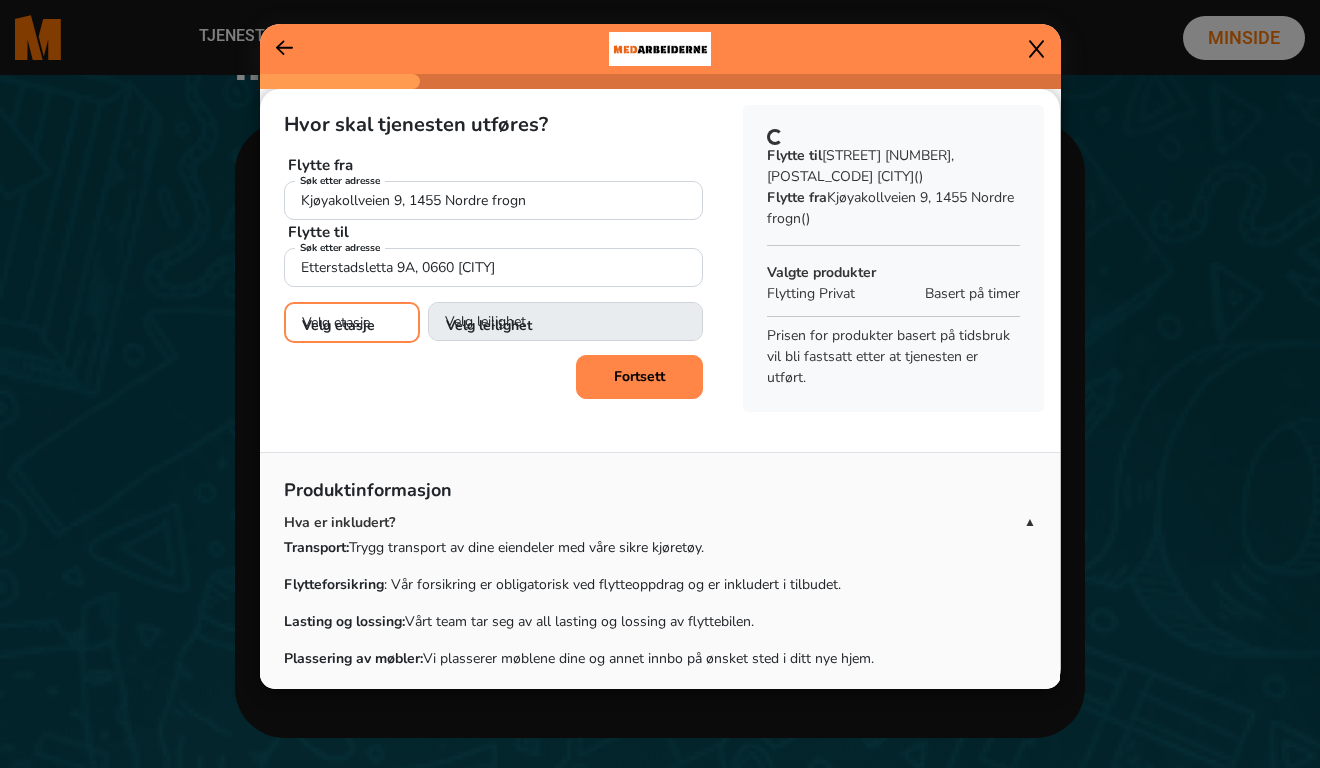 click on "Velg etasje 1. etasje 2. etasje 3. etasje" at bounding box center [352, 322] 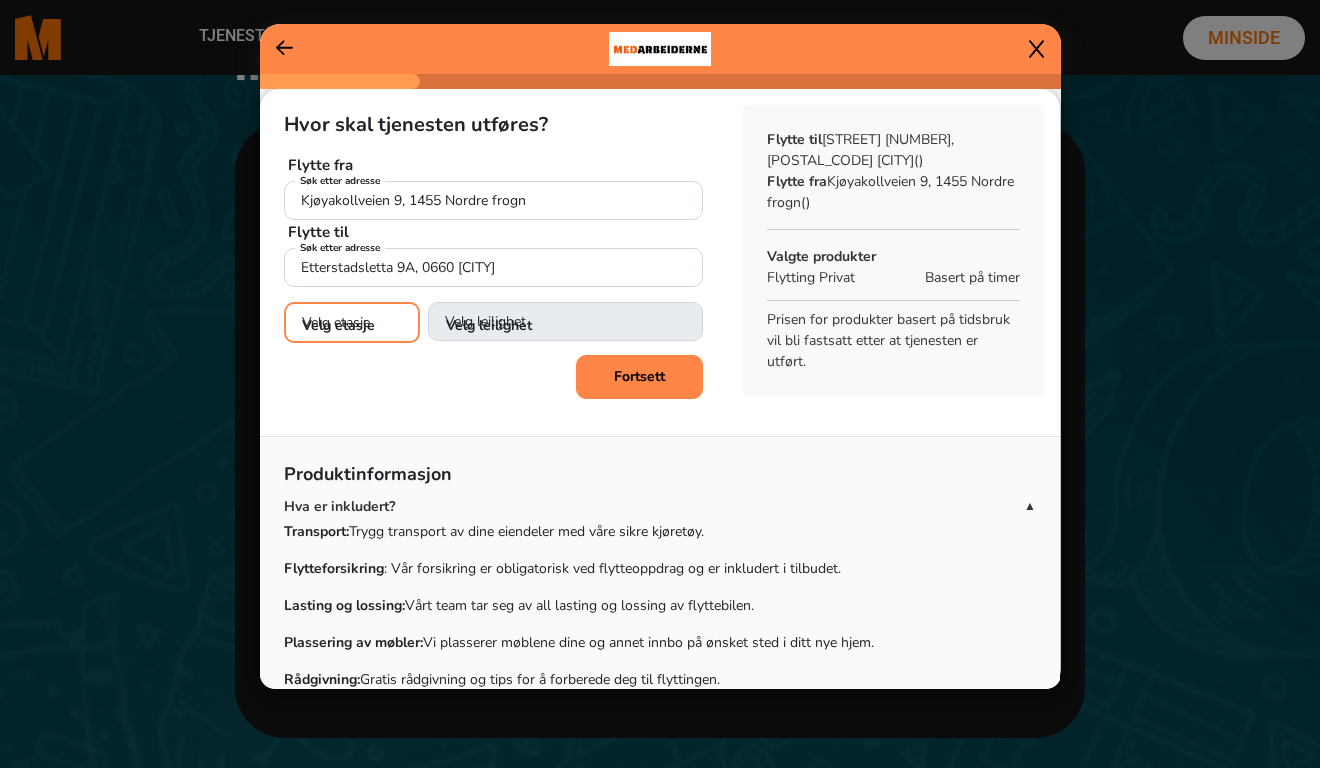 select on "01" 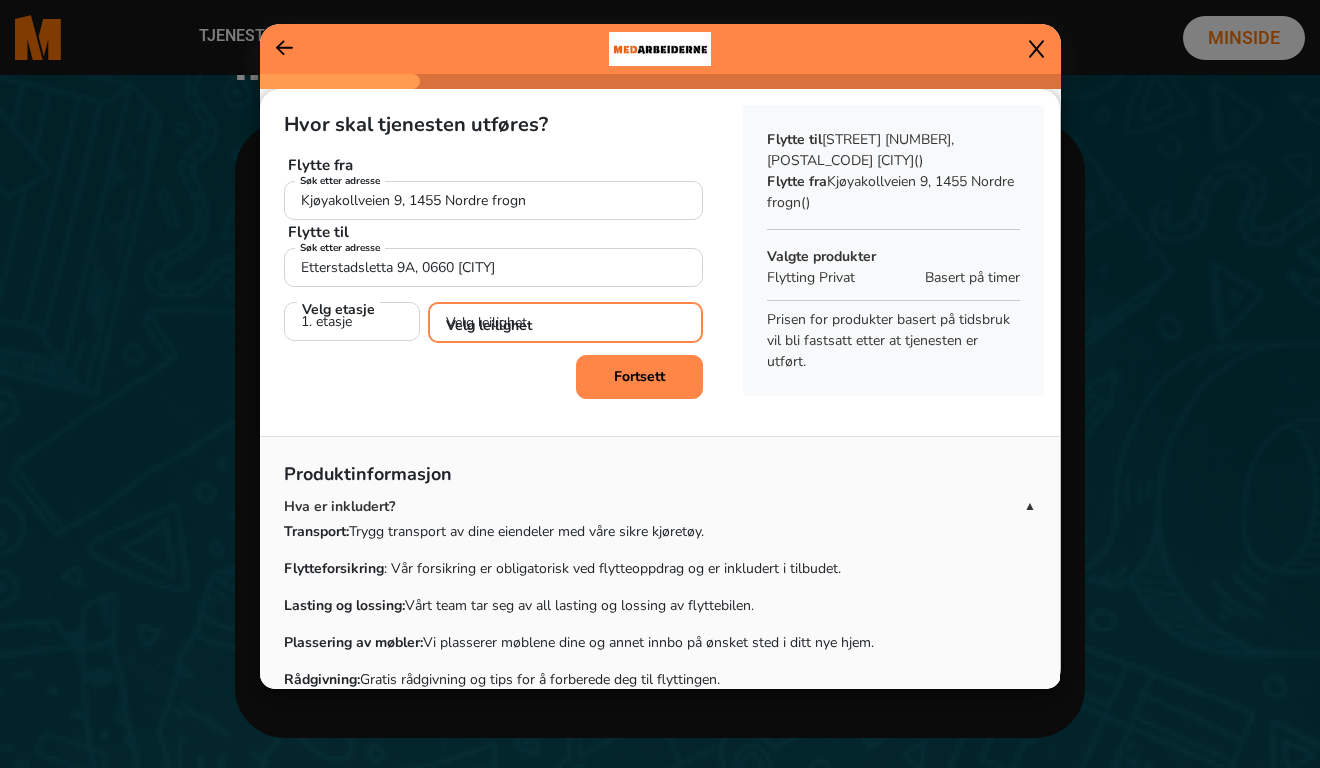 click on "Velg leilighet 1. dør fra venstre (H0101) 2. dør fra venstre (H0102)" at bounding box center [565, 322] 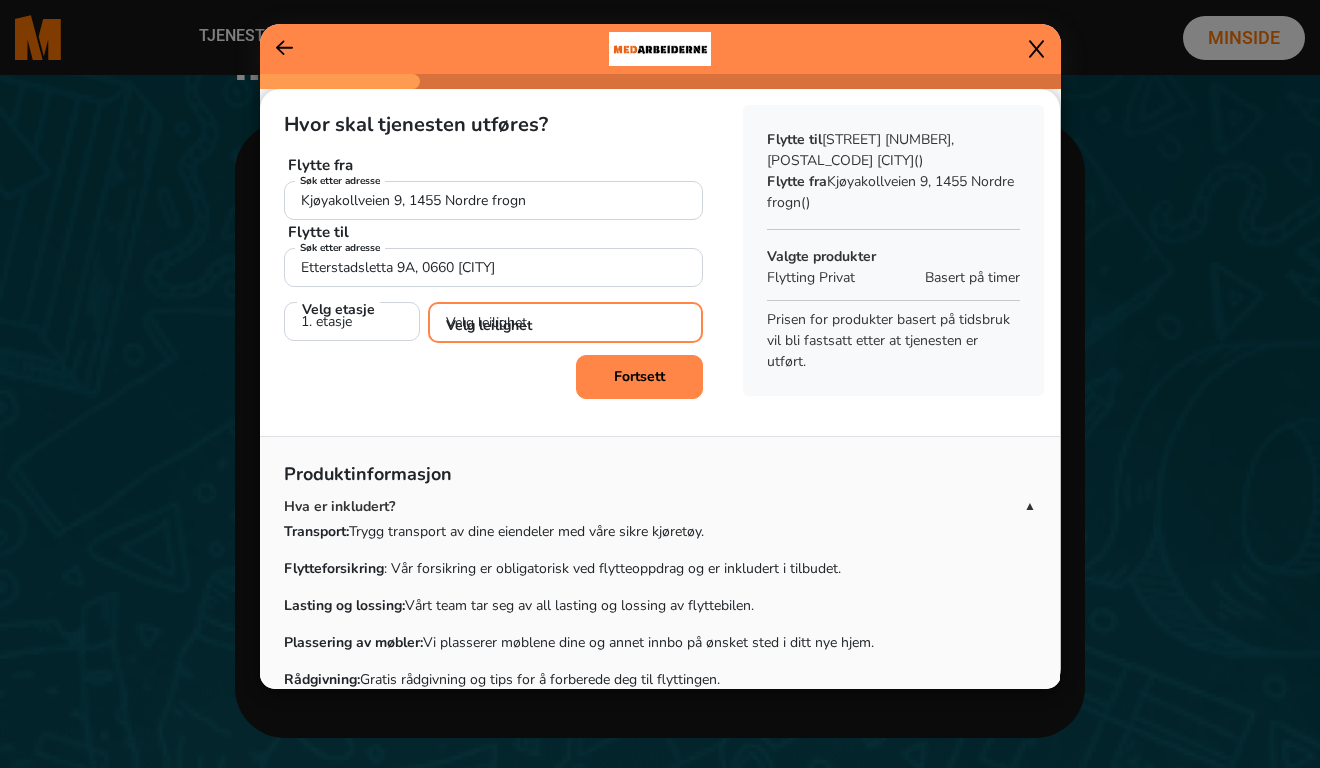 select on "H0102" 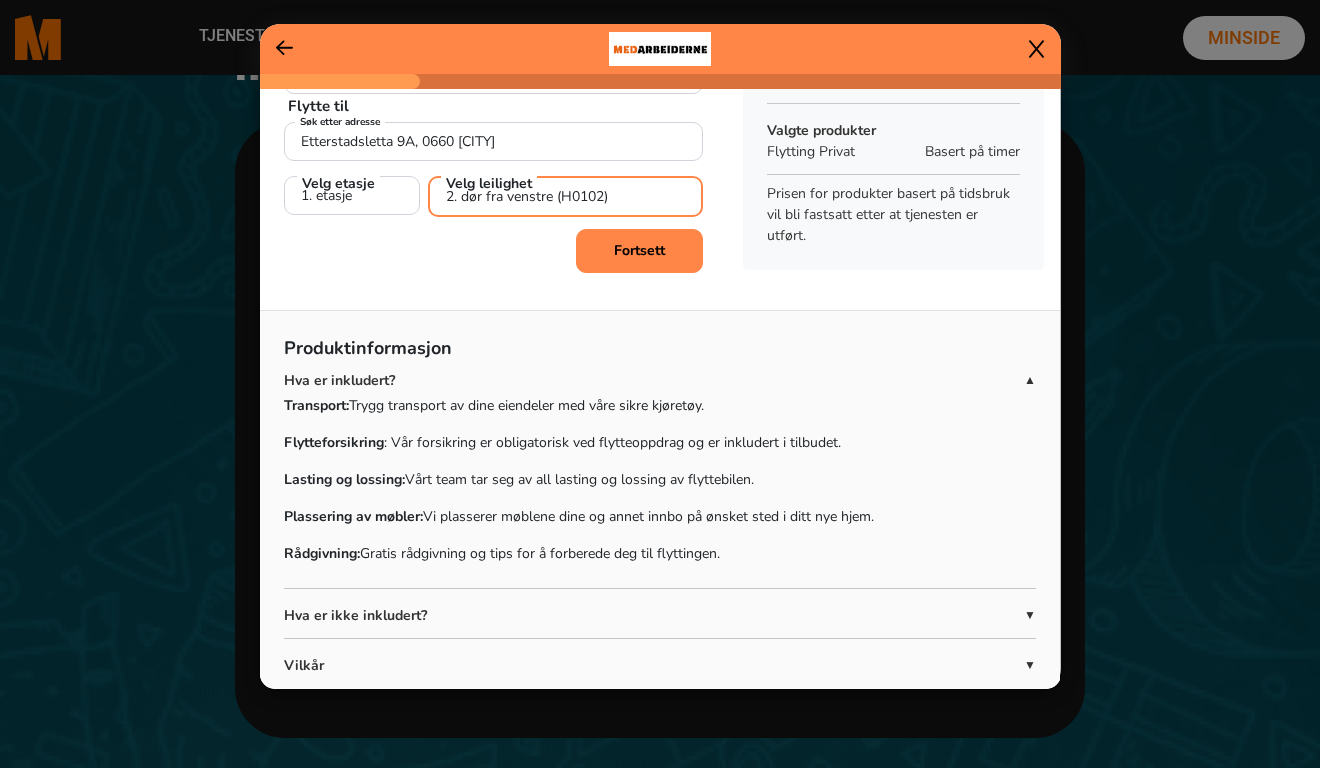 scroll, scrollTop: 165, scrollLeft: 0, axis: vertical 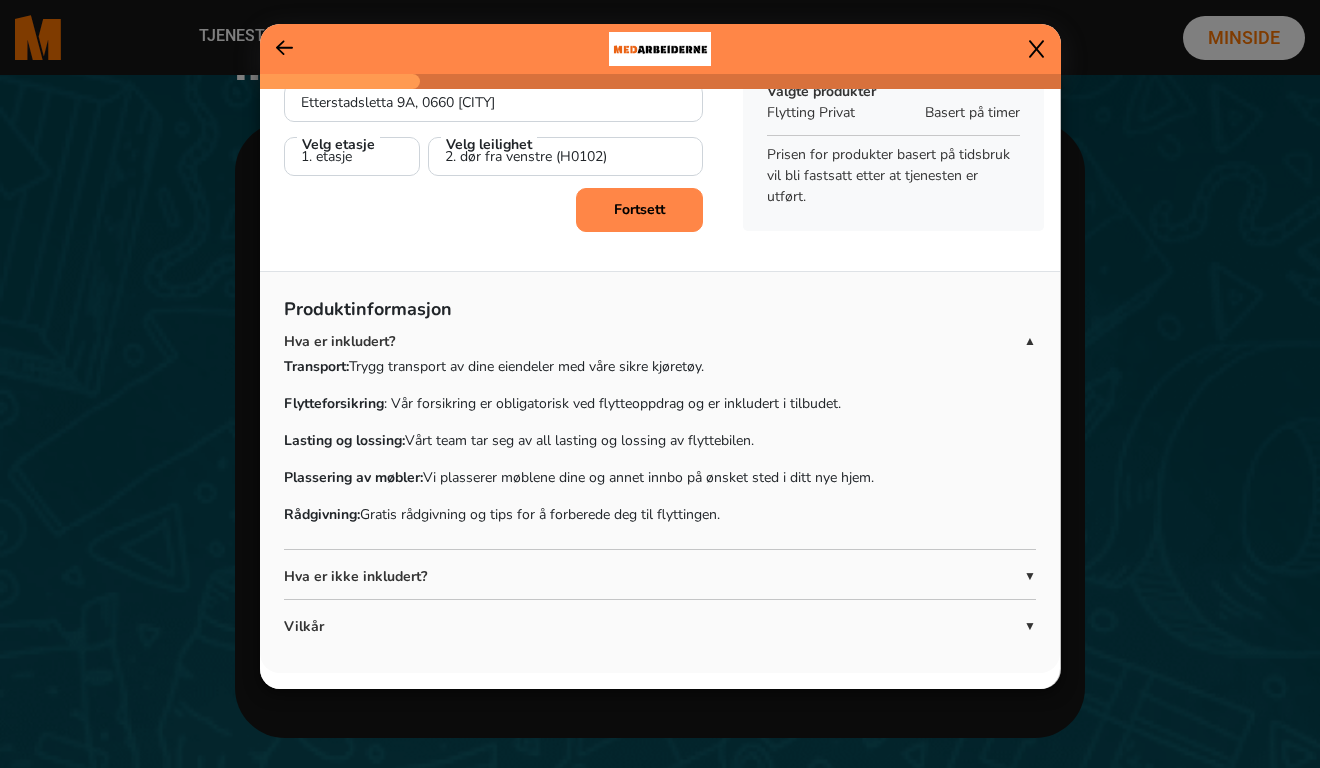 click on "Fortsett" at bounding box center (639, 210) 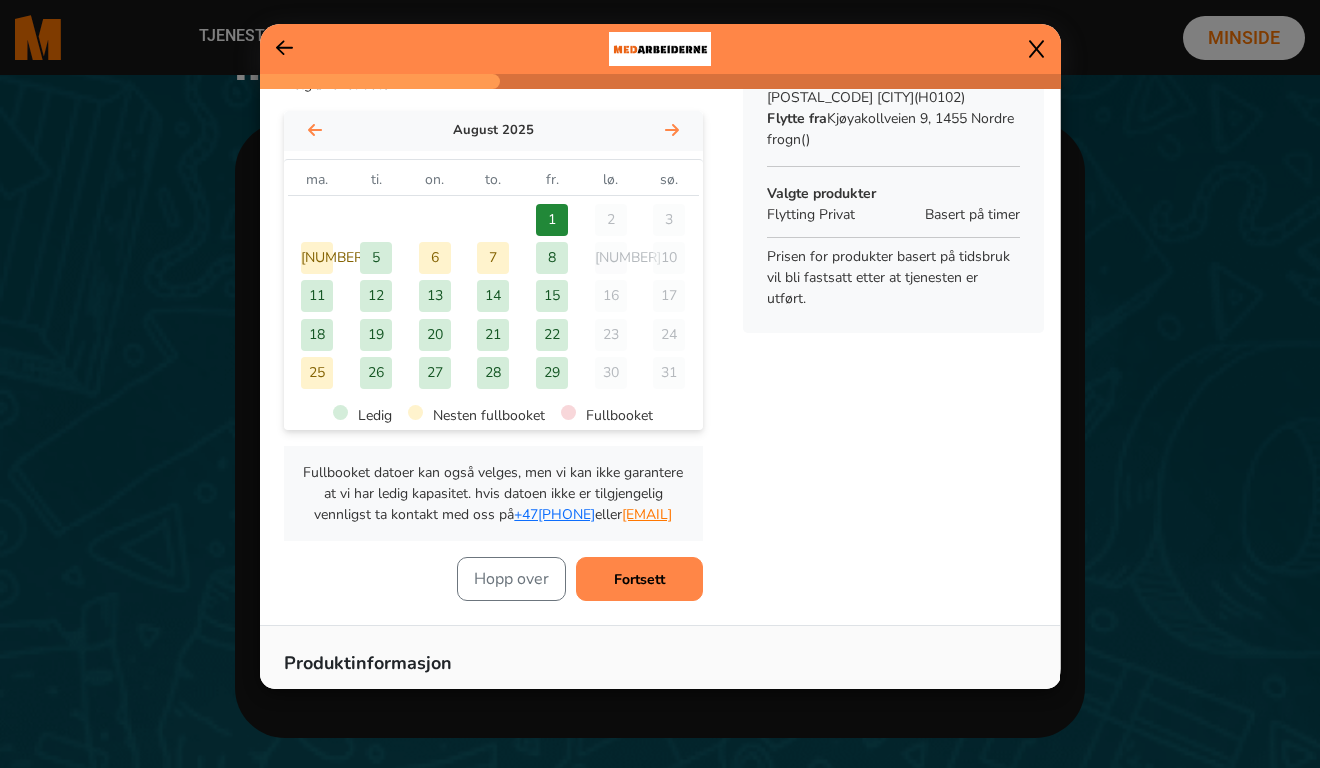 scroll, scrollTop: 74, scrollLeft: 0, axis: vertical 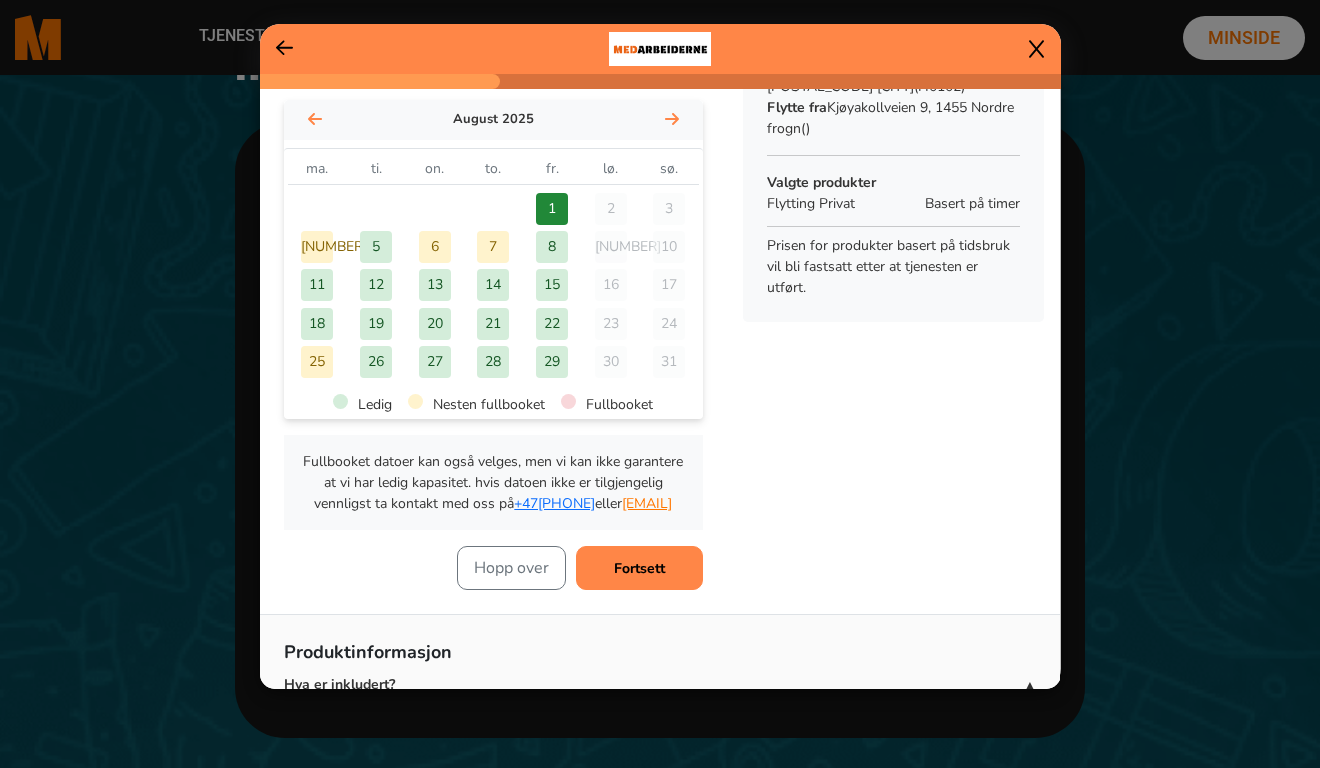 click on "1" 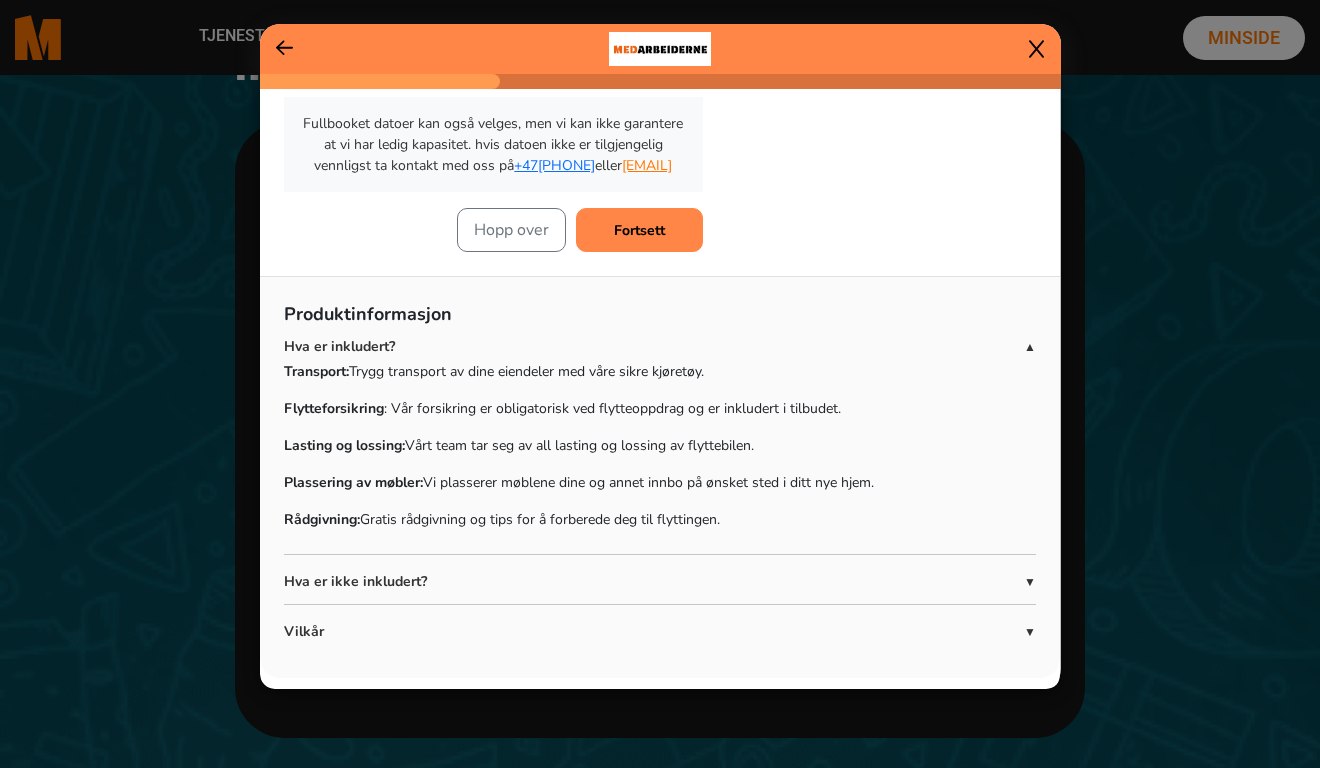 scroll, scrollTop: 439, scrollLeft: 0, axis: vertical 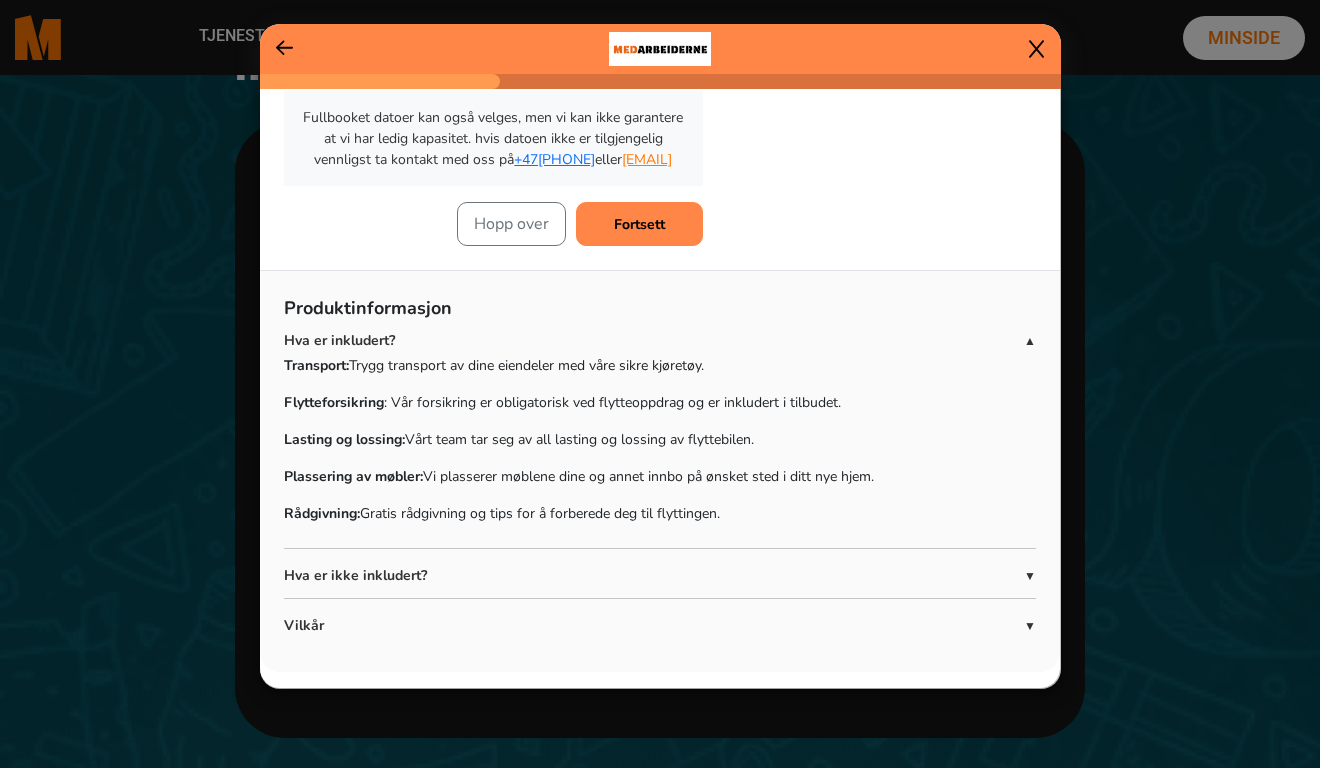 click on "Hva er ikke inkludert?" 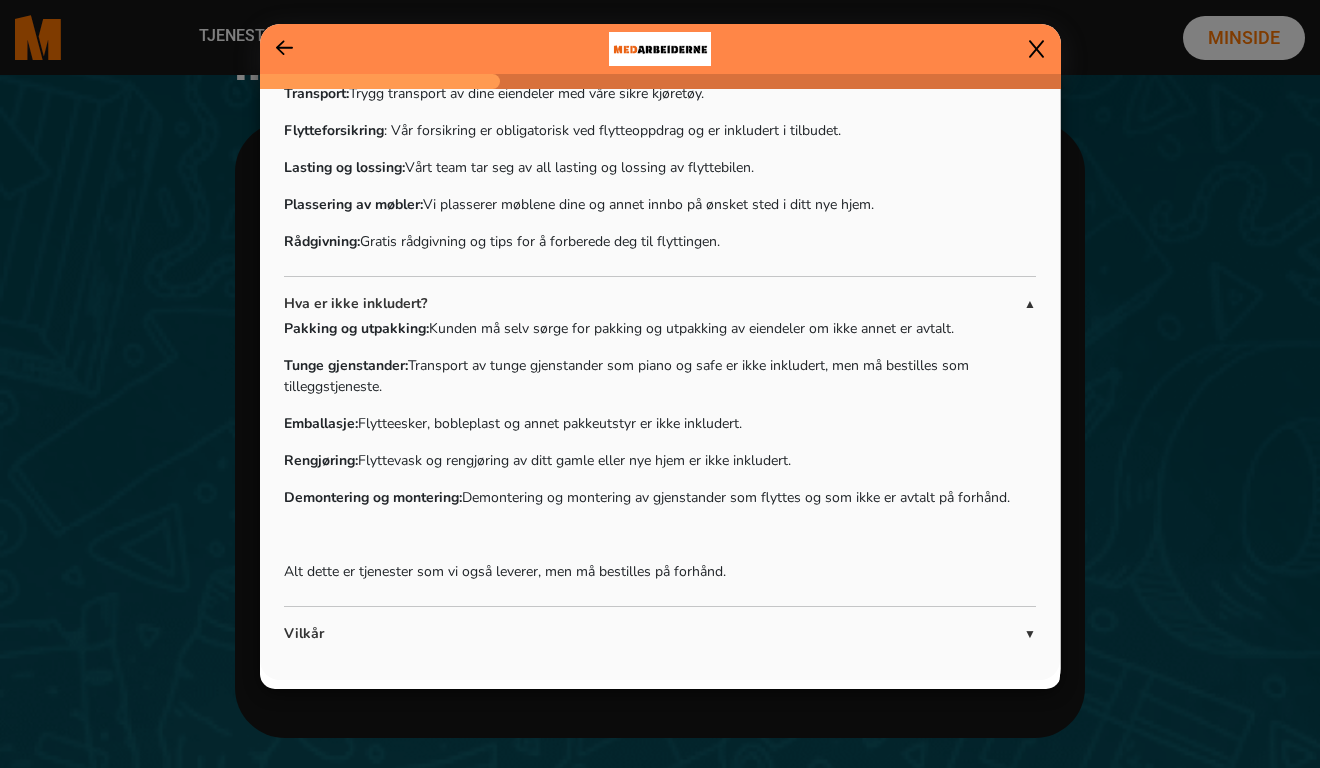 scroll, scrollTop: 719, scrollLeft: 0, axis: vertical 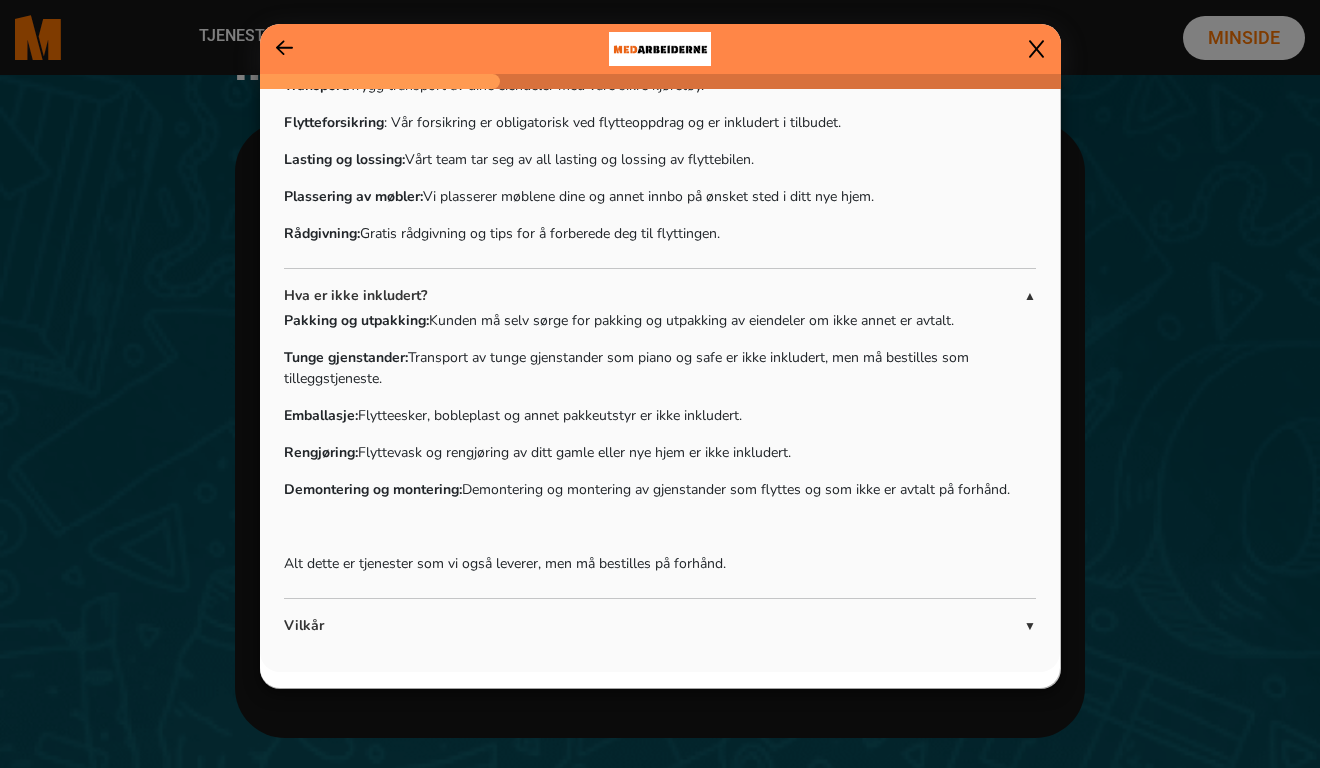 click on "Vilkår" 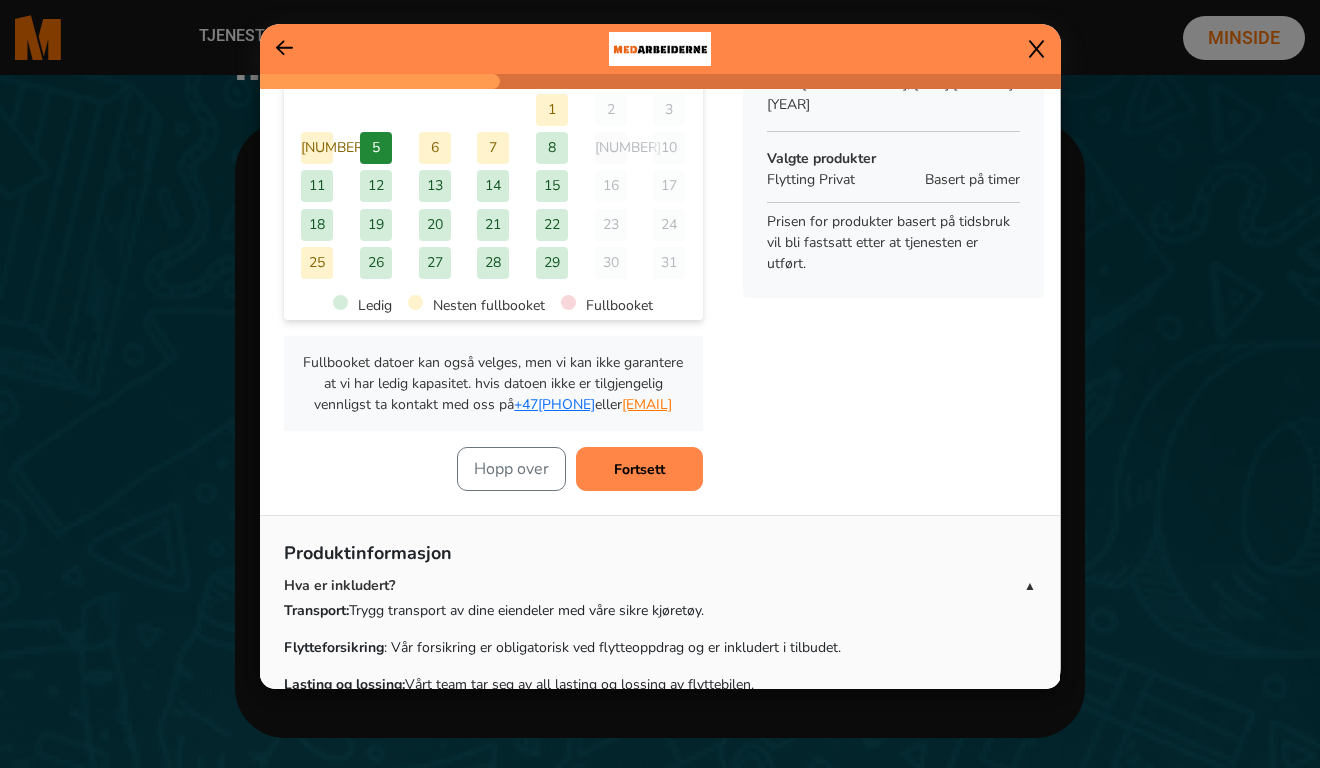 scroll, scrollTop: 175, scrollLeft: 0, axis: vertical 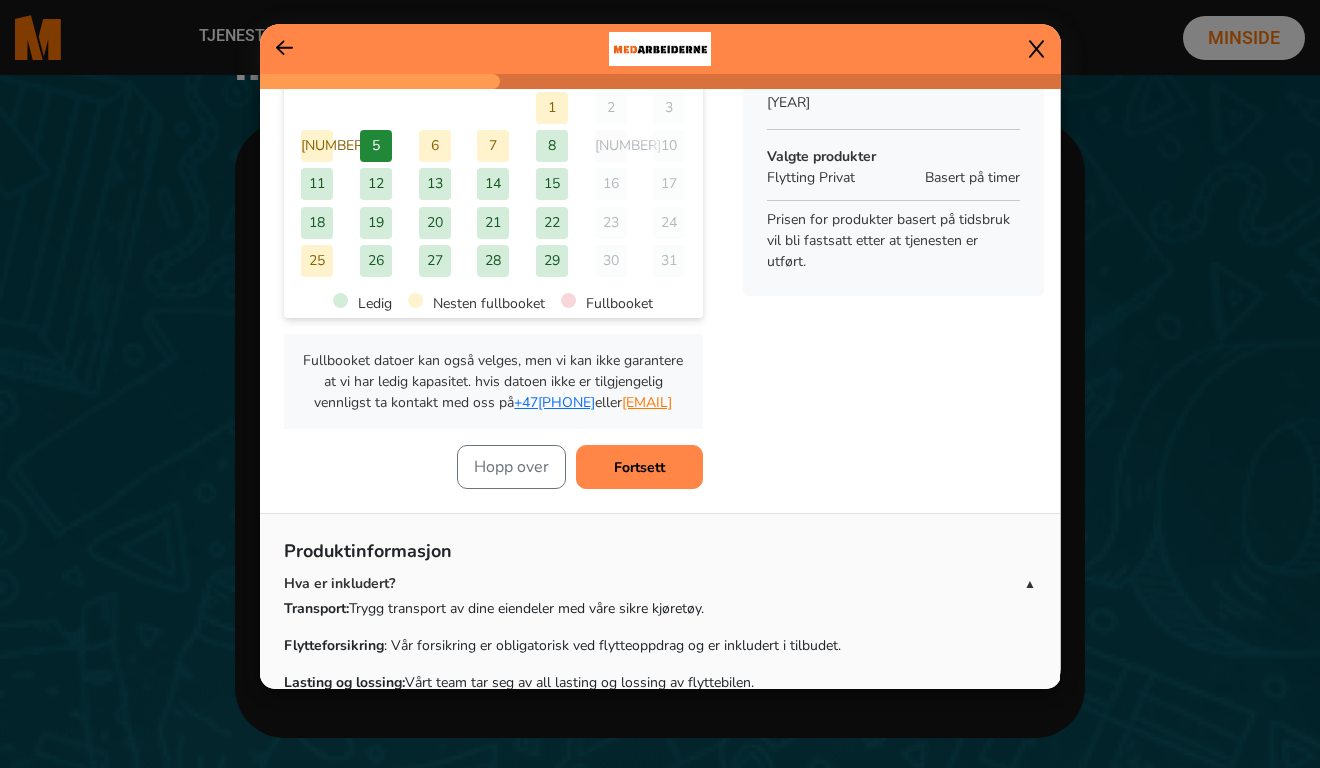 click on "Fortsett" at bounding box center (639, 467) 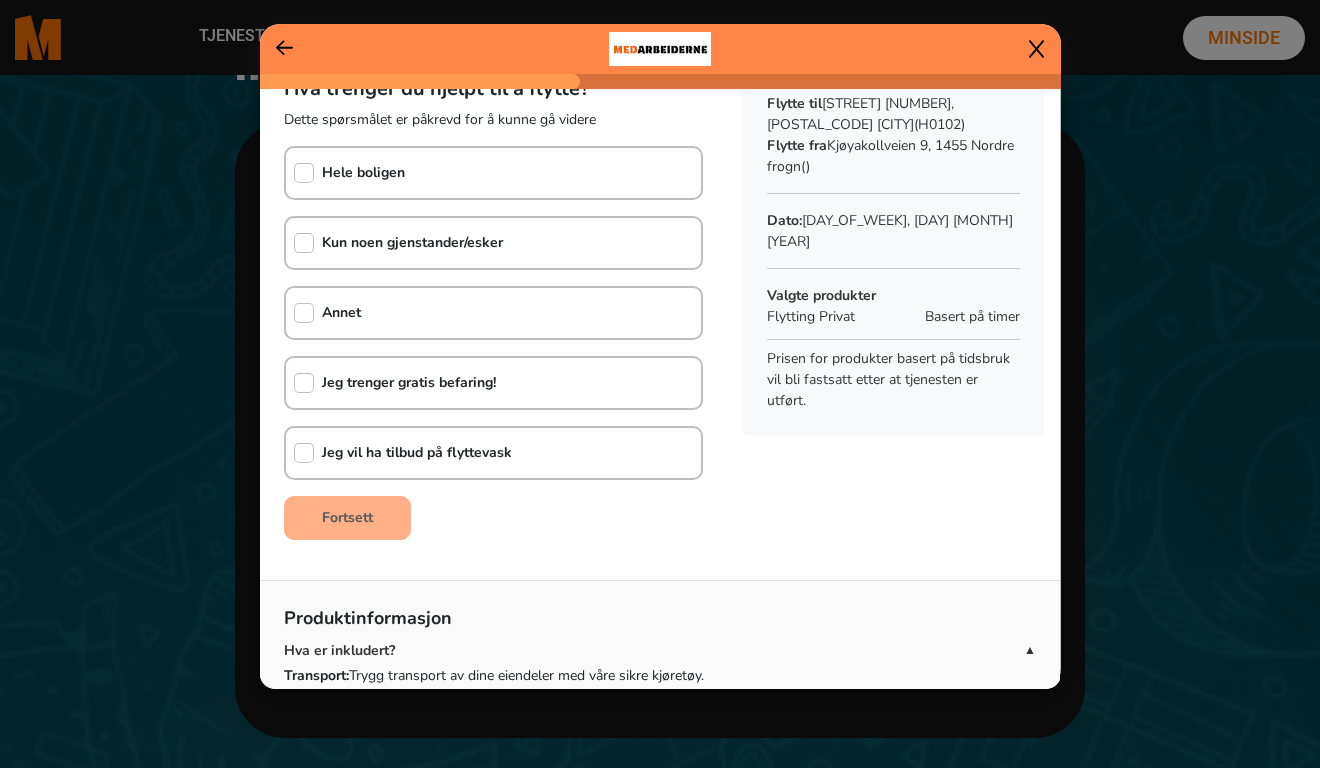 scroll, scrollTop: 0, scrollLeft: 0, axis: both 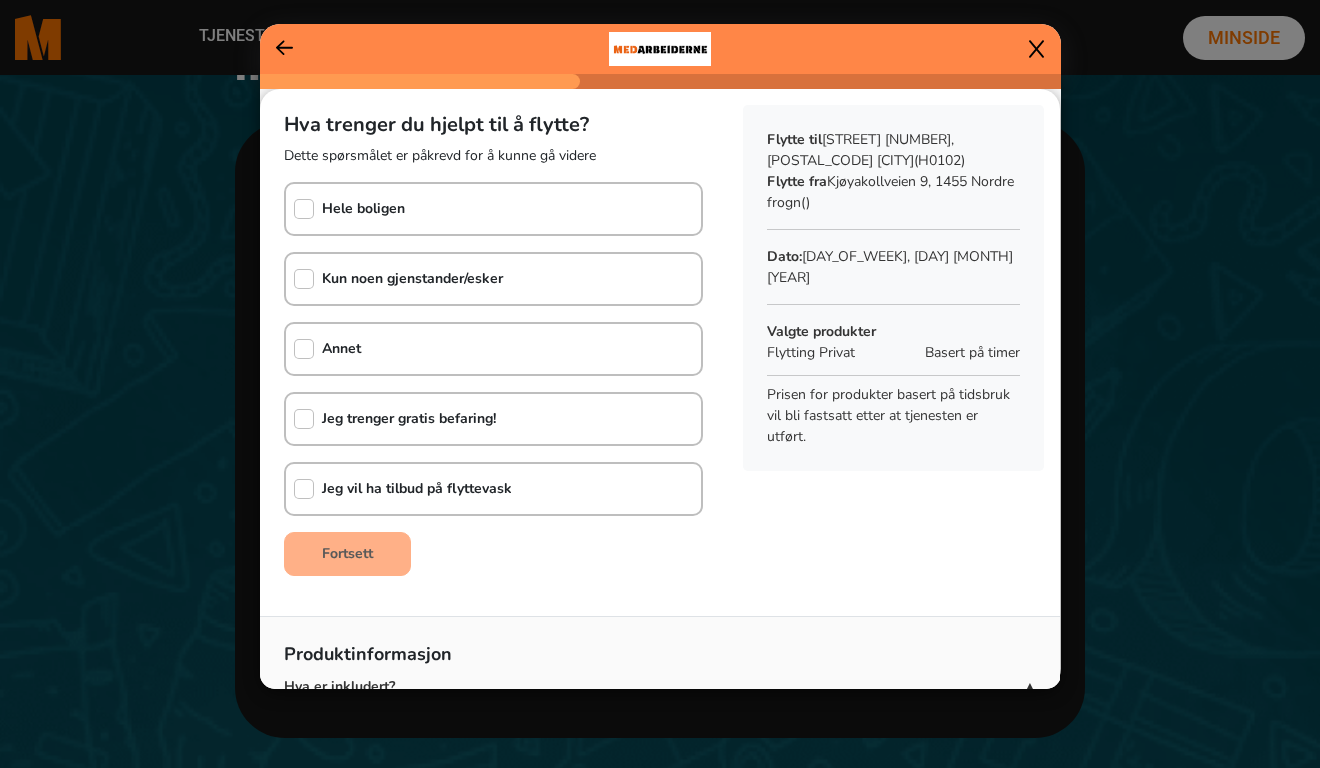click on "Annet" 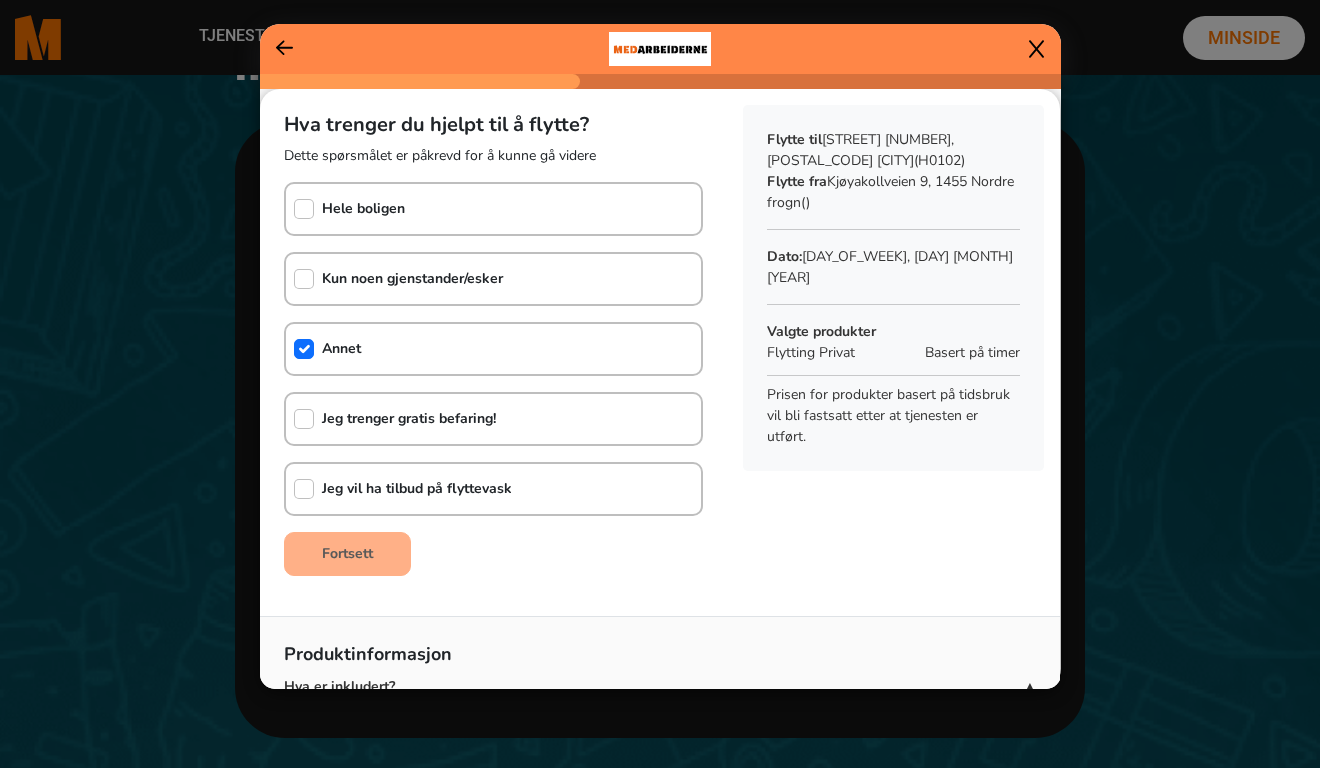 checkbox on "true" 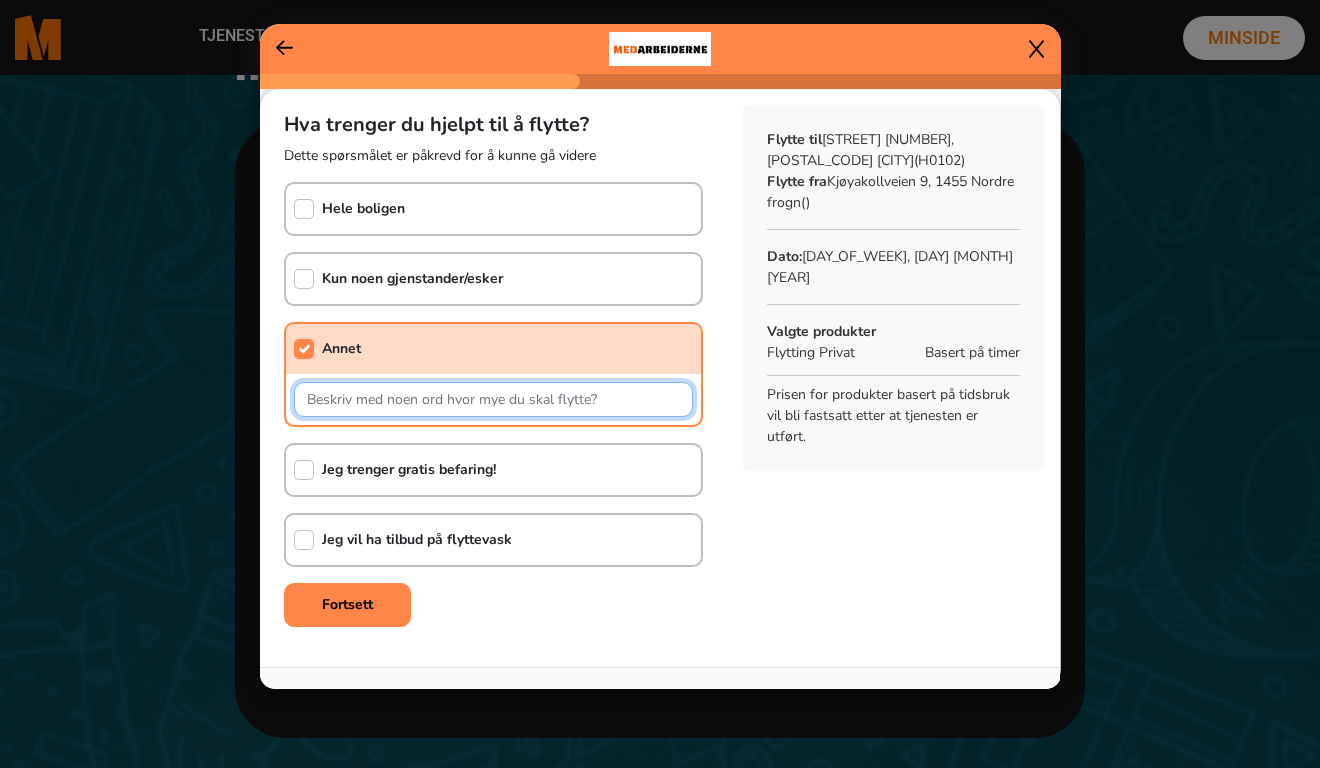 click 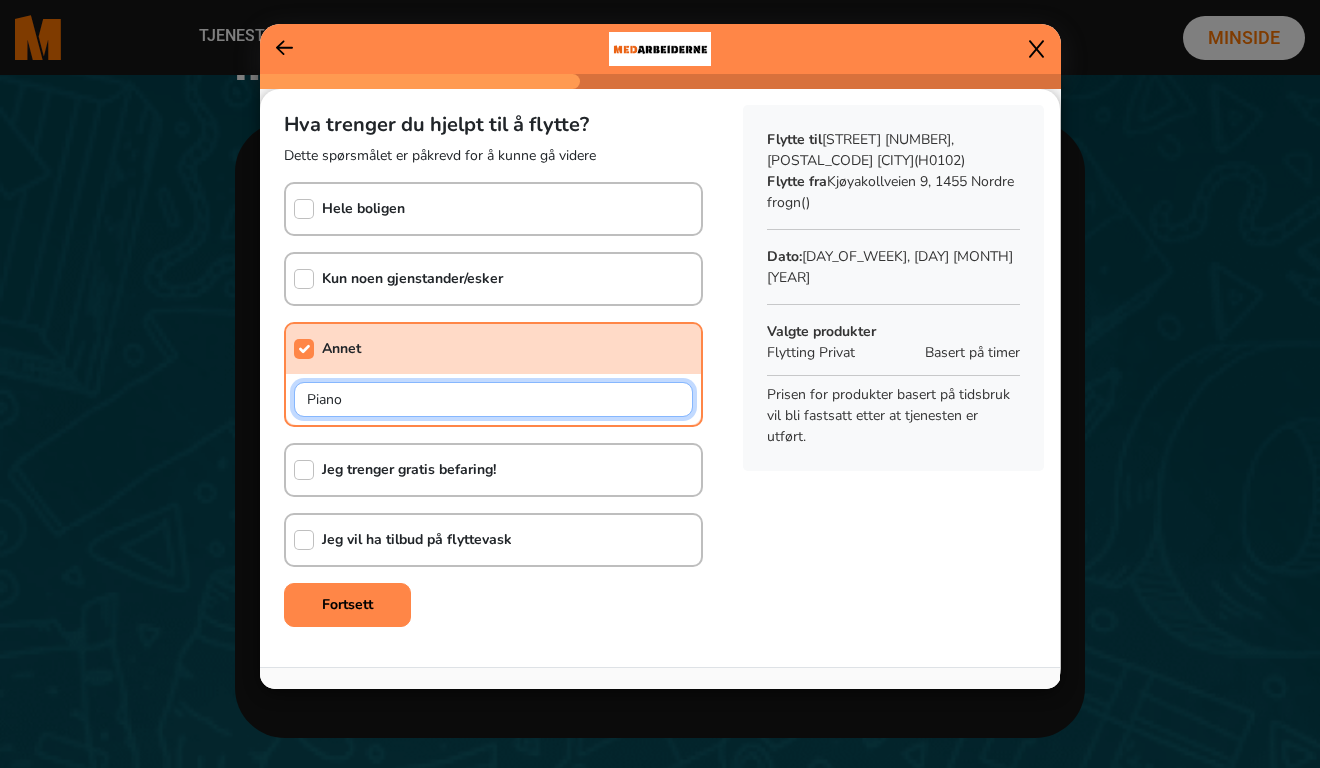 type on "Piano" 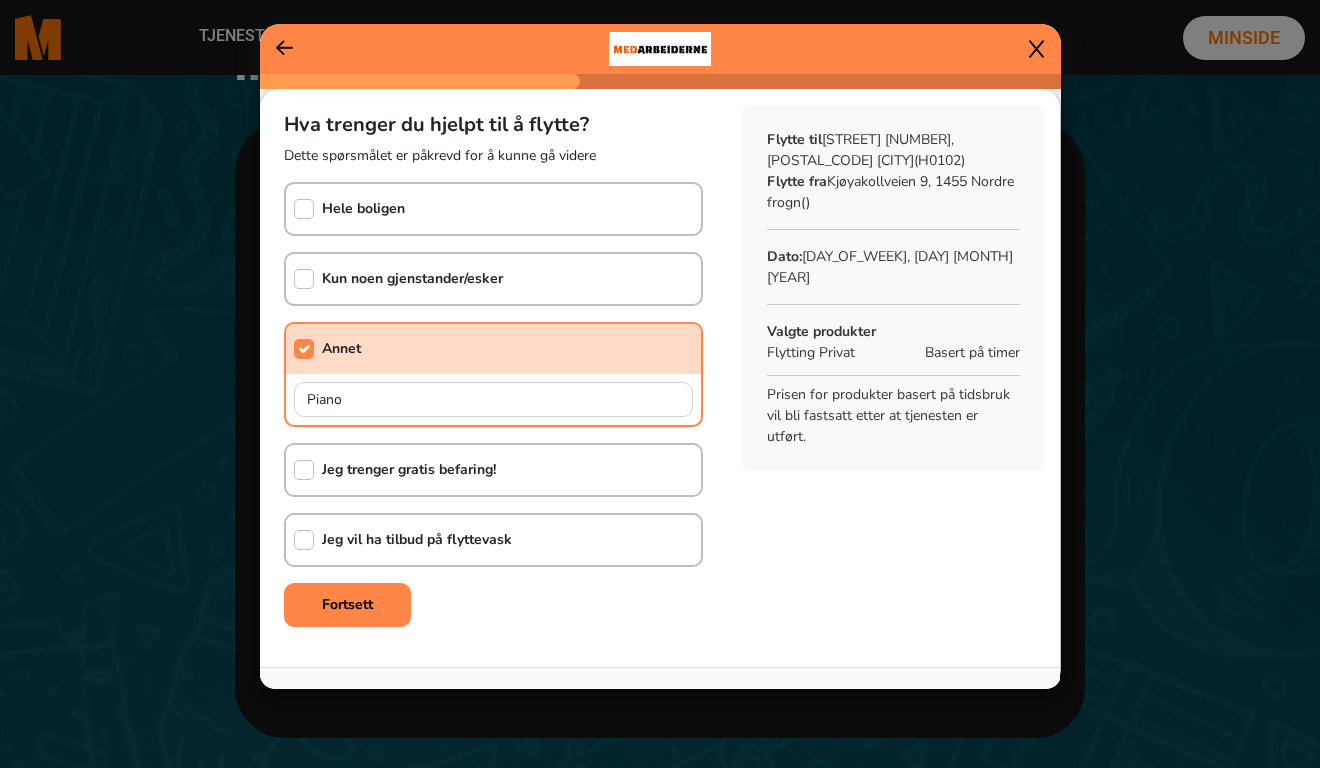click on "Fortsett" 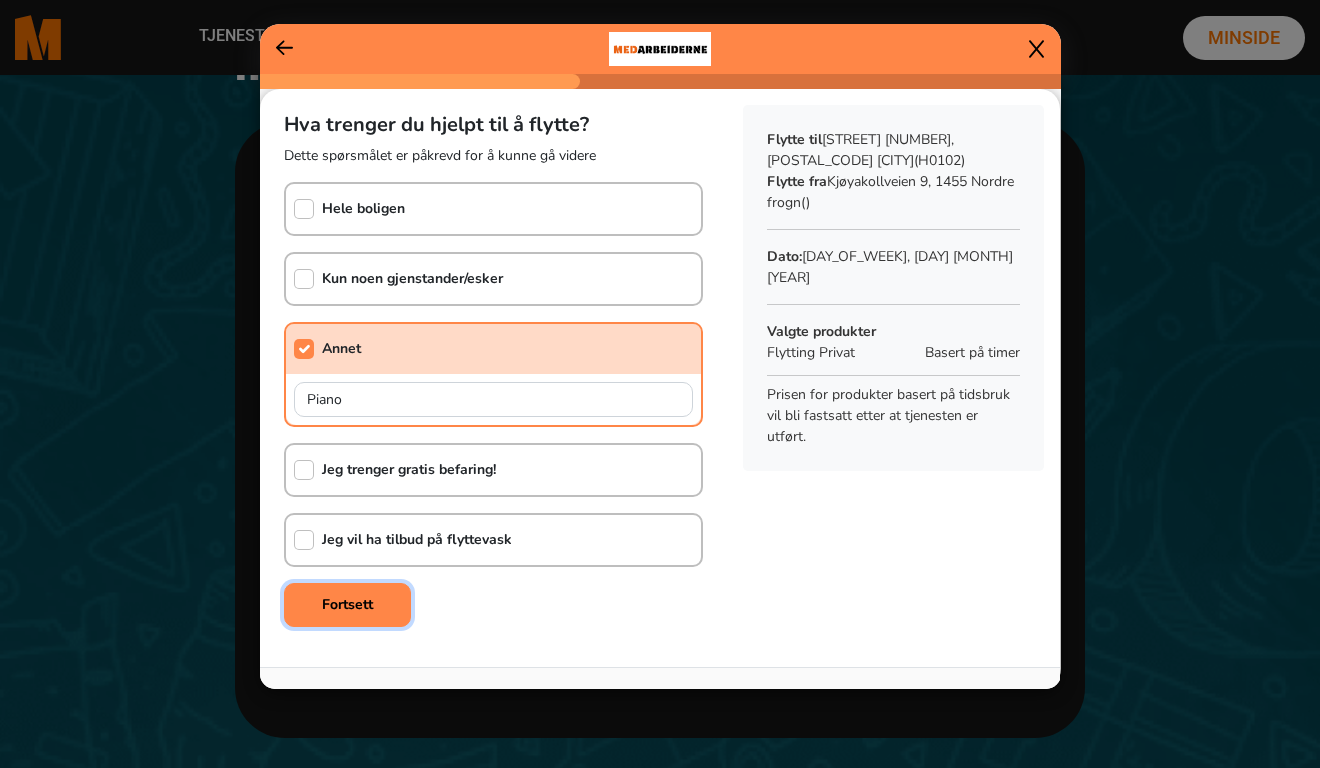 click on "Fortsett" 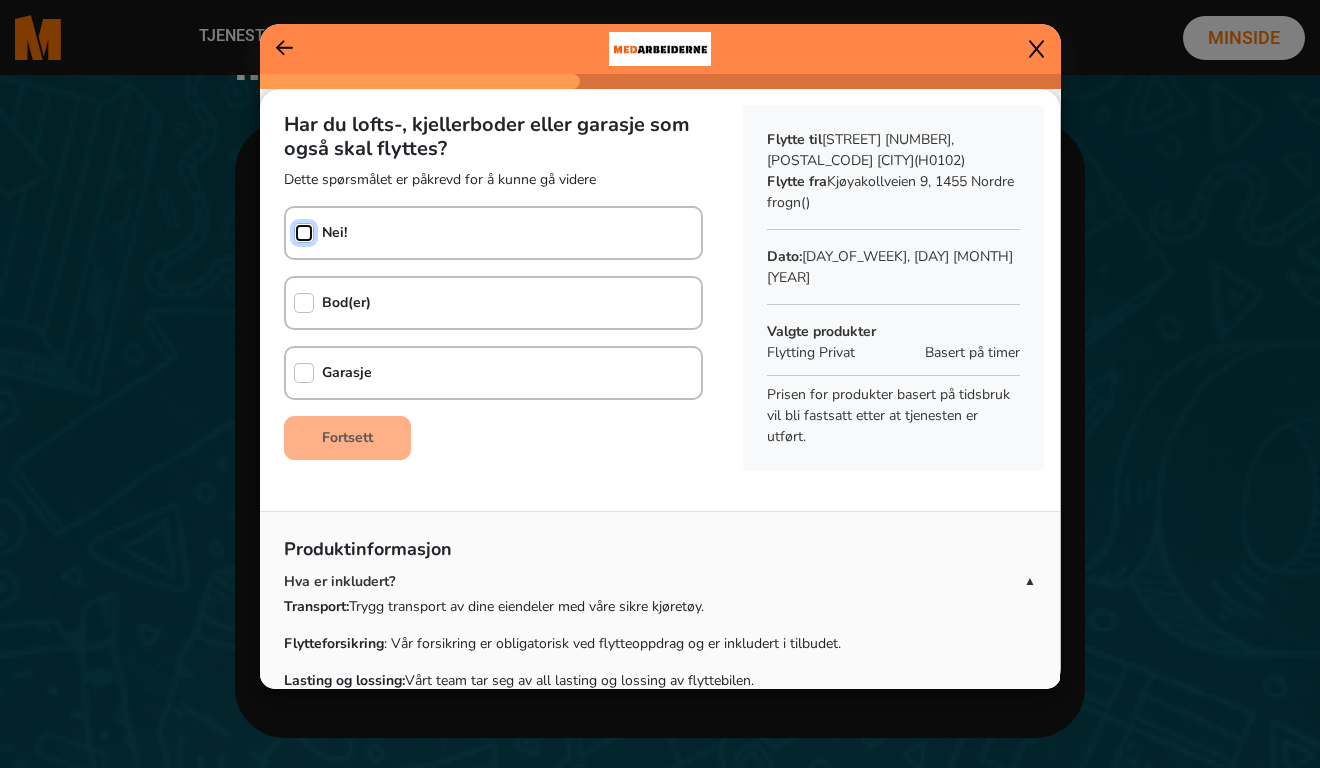 click 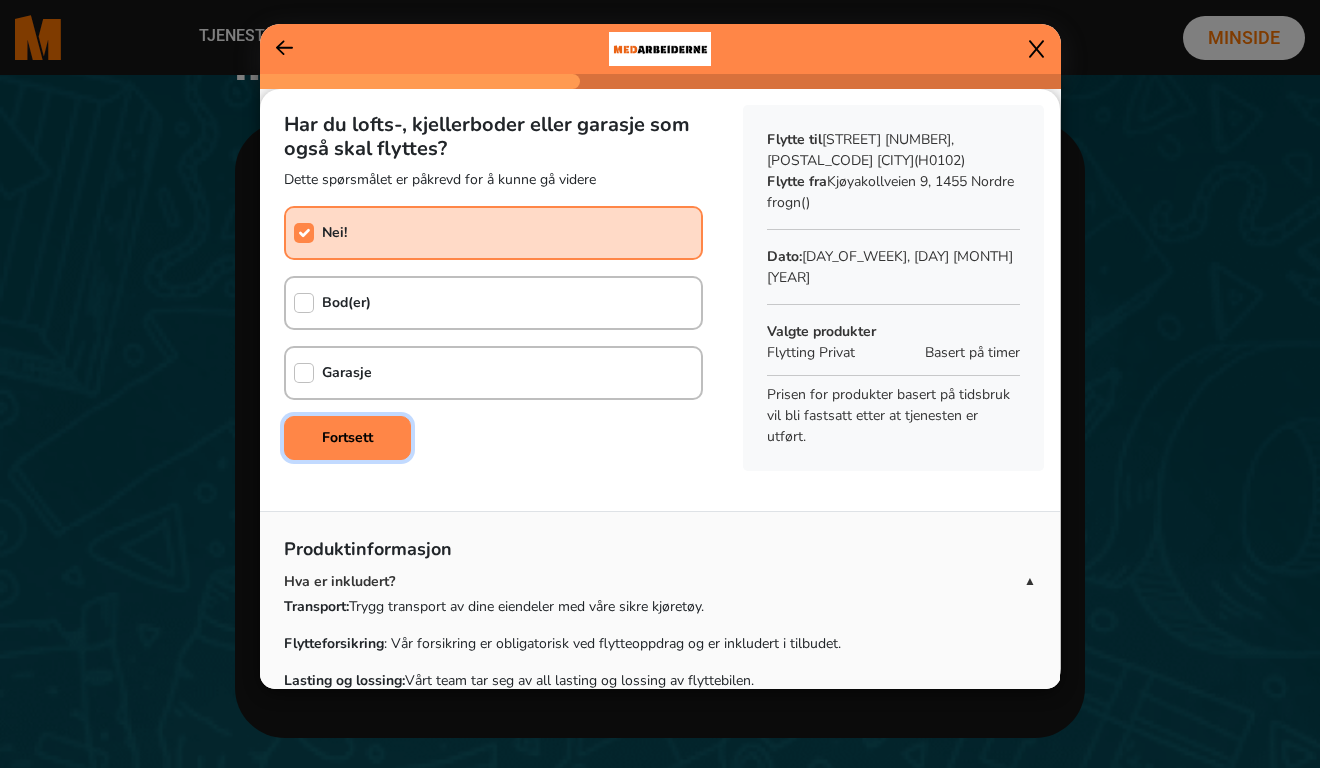 click on "Fortsett" 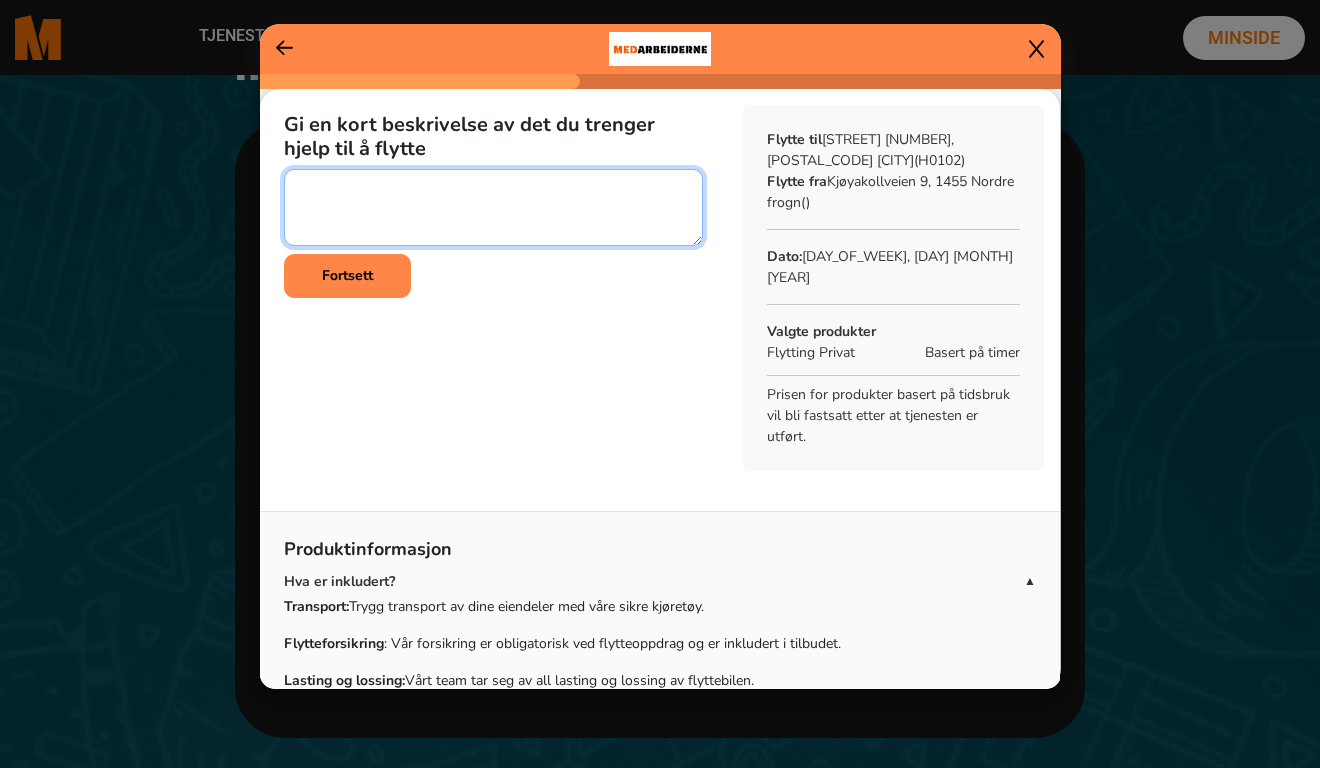 click 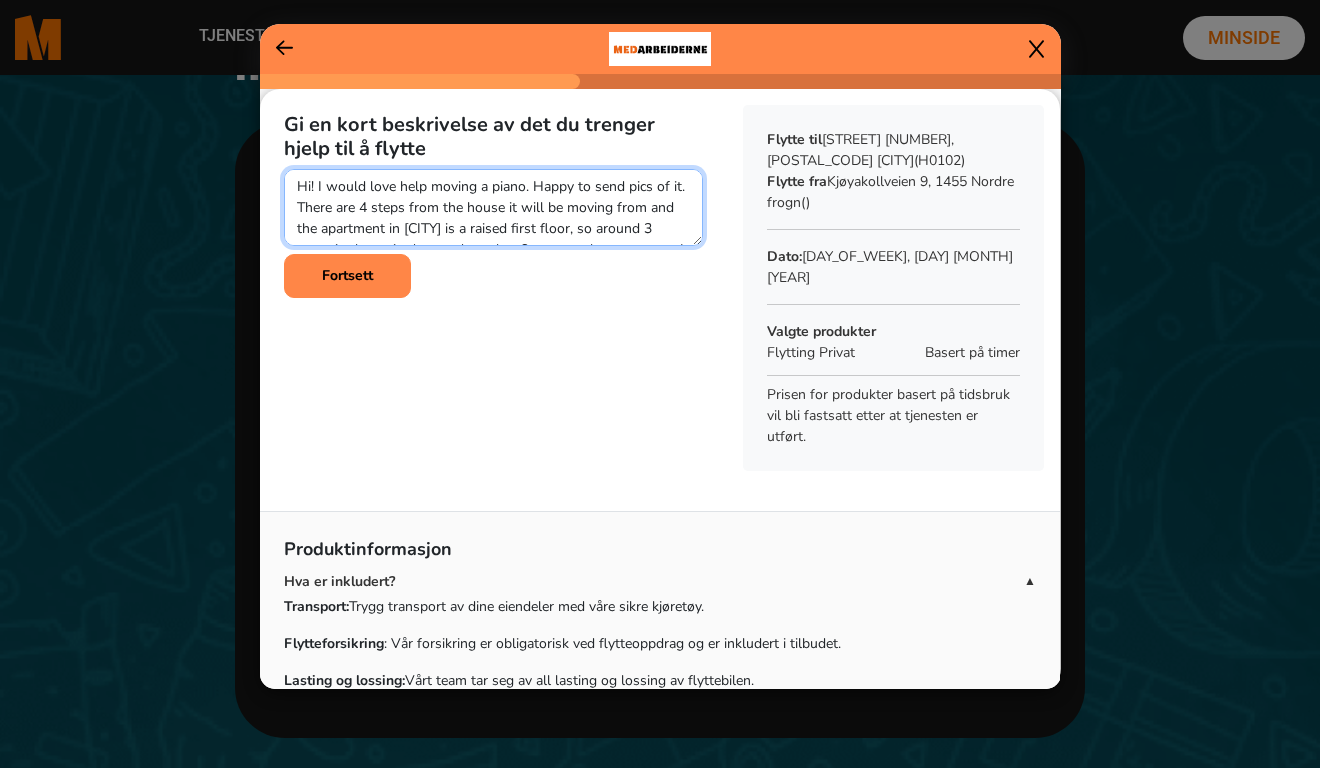 scroll, scrollTop: 11, scrollLeft: 0, axis: vertical 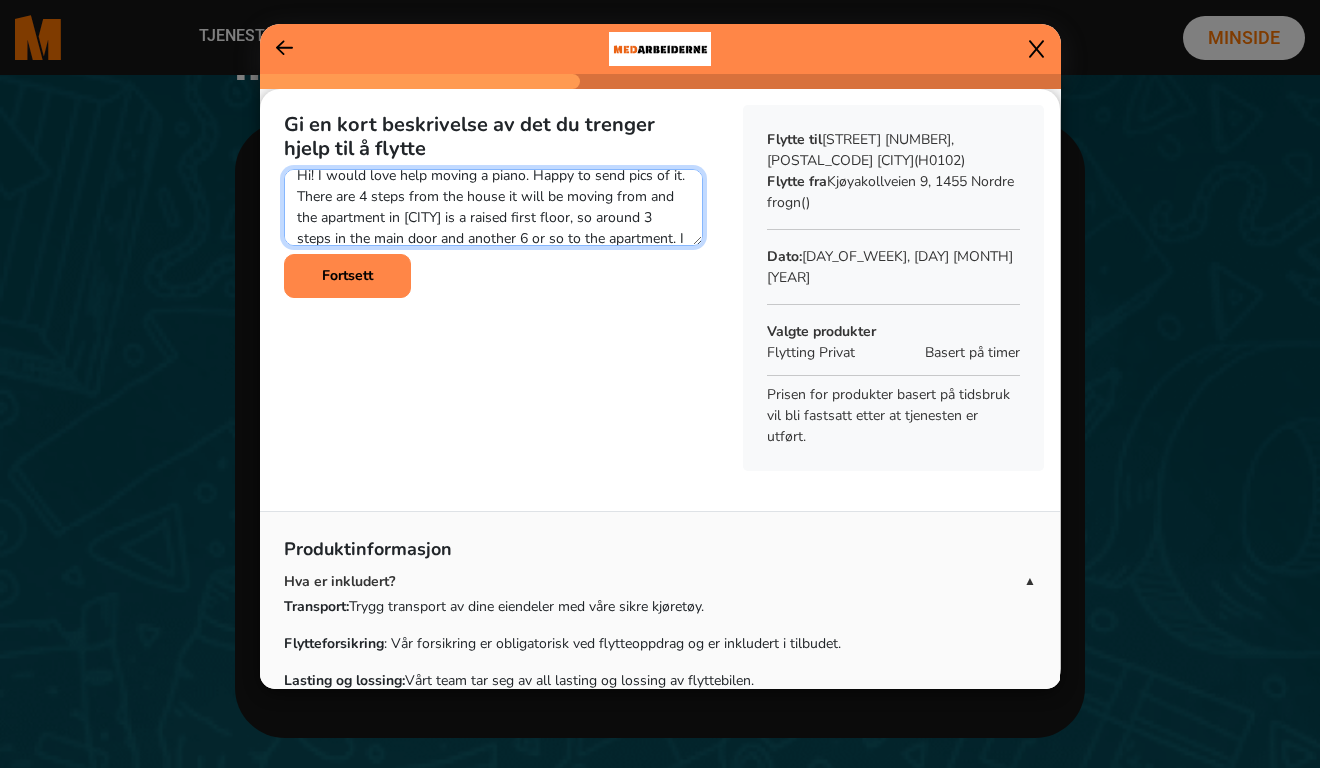 click 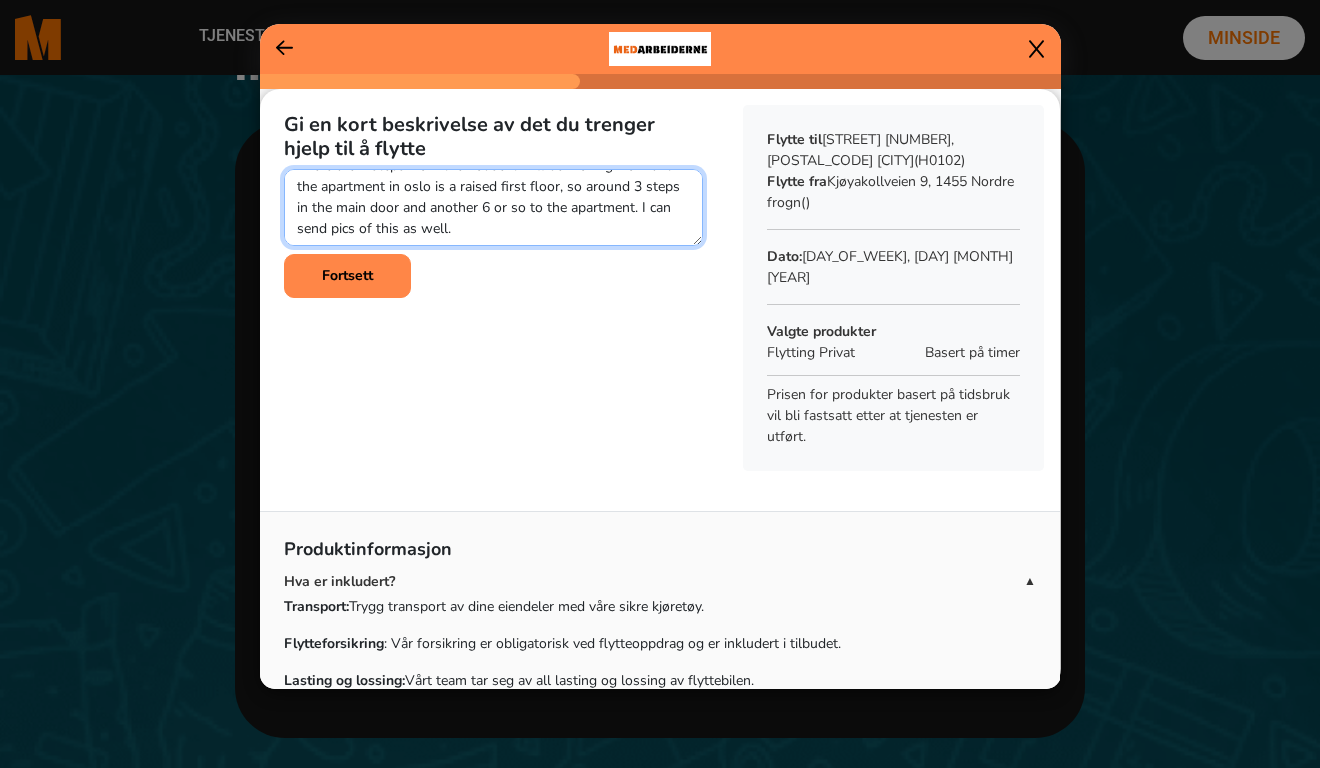 scroll, scrollTop: 126, scrollLeft: 0, axis: vertical 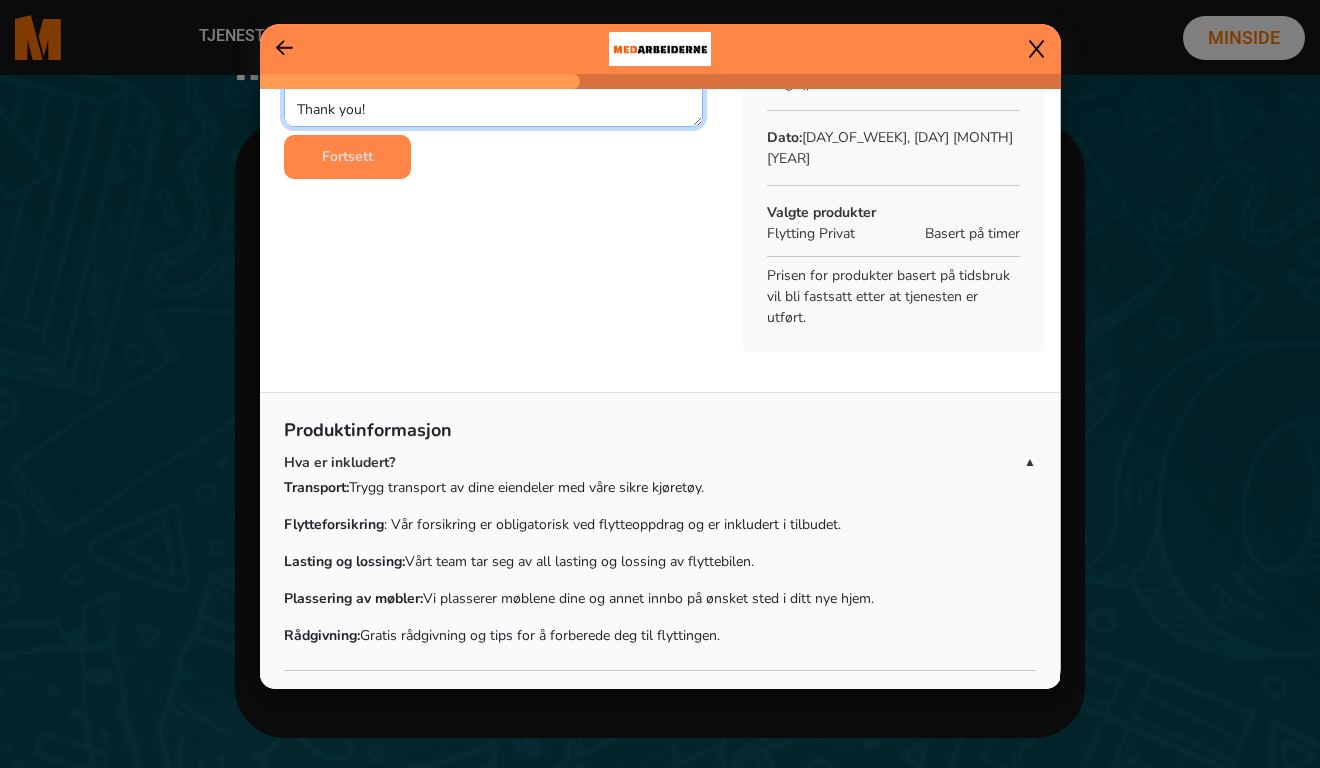 type on "Hi!
I would love help moving a piano. Happy to send pics of it. There are 4 steps from the house it will be moving from and the apartment in [CITY] is a raised first floor, so around 3 steps in the main door and another 6 or so to the apartment. I can send pics of this as well.
Thank you!" 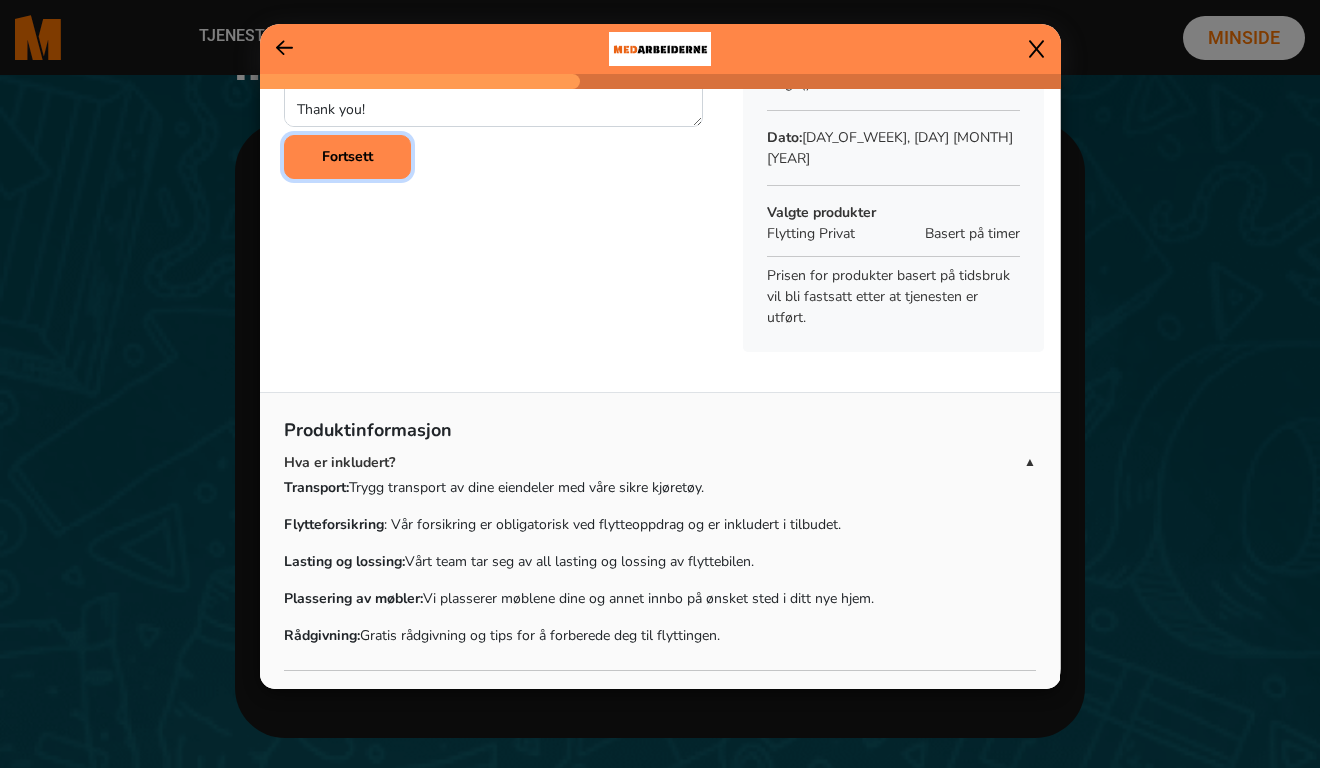click on "Fortsett" 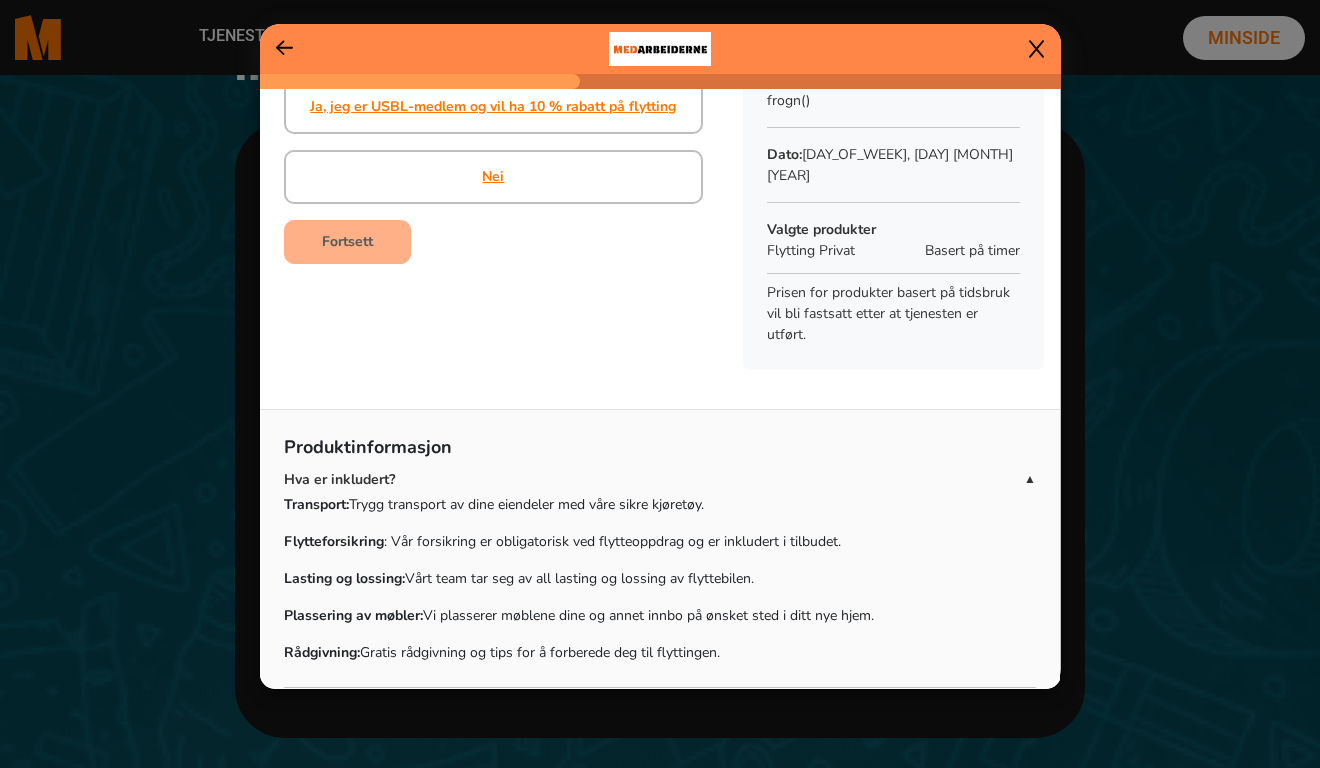 scroll, scrollTop: 0, scrollLeft: 0, axis: both 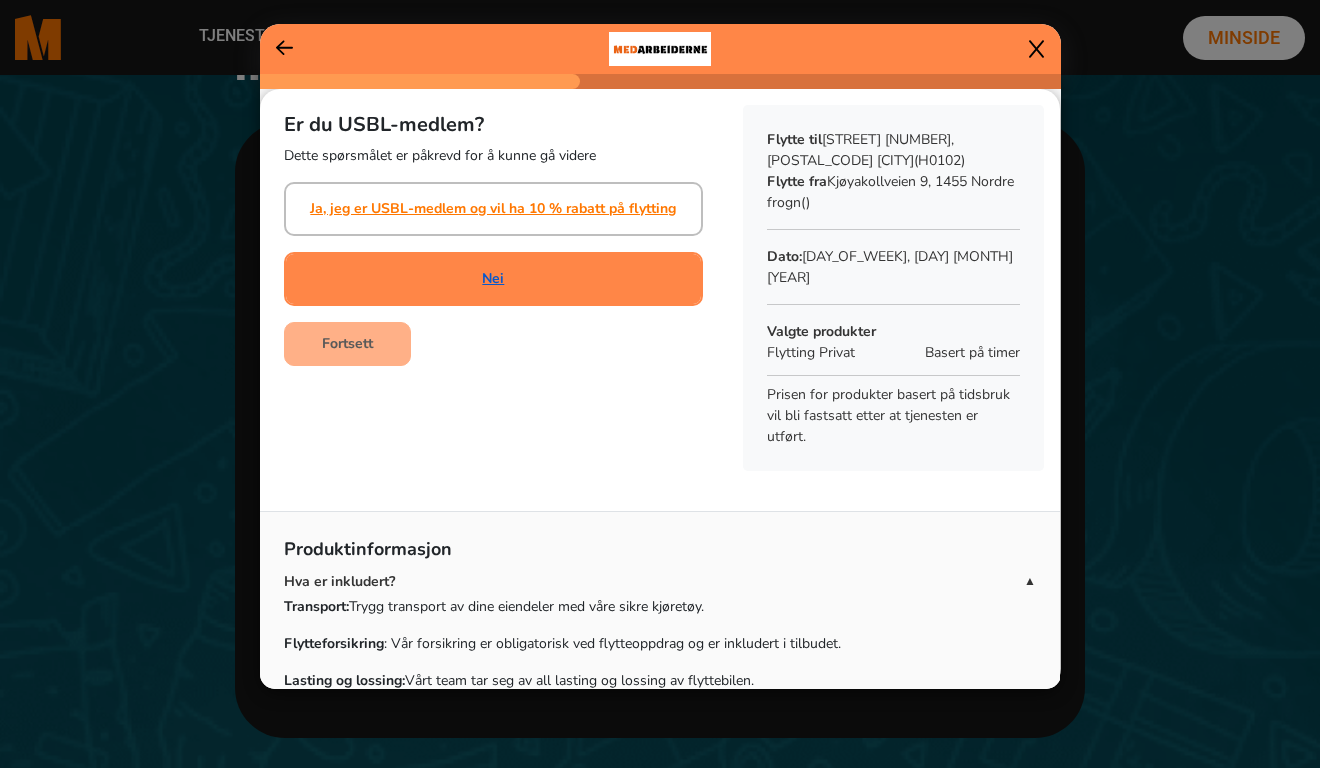 click on "Nei" 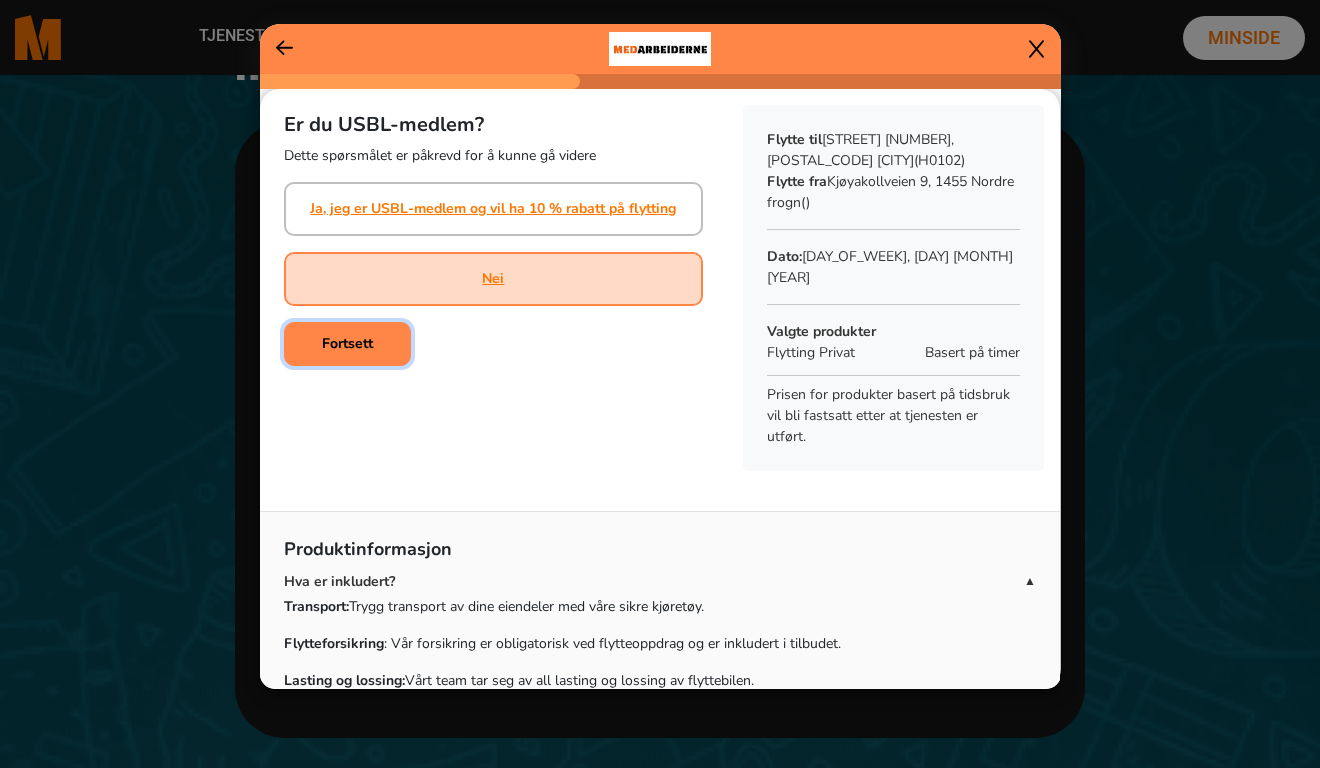 click on "Fortsett" 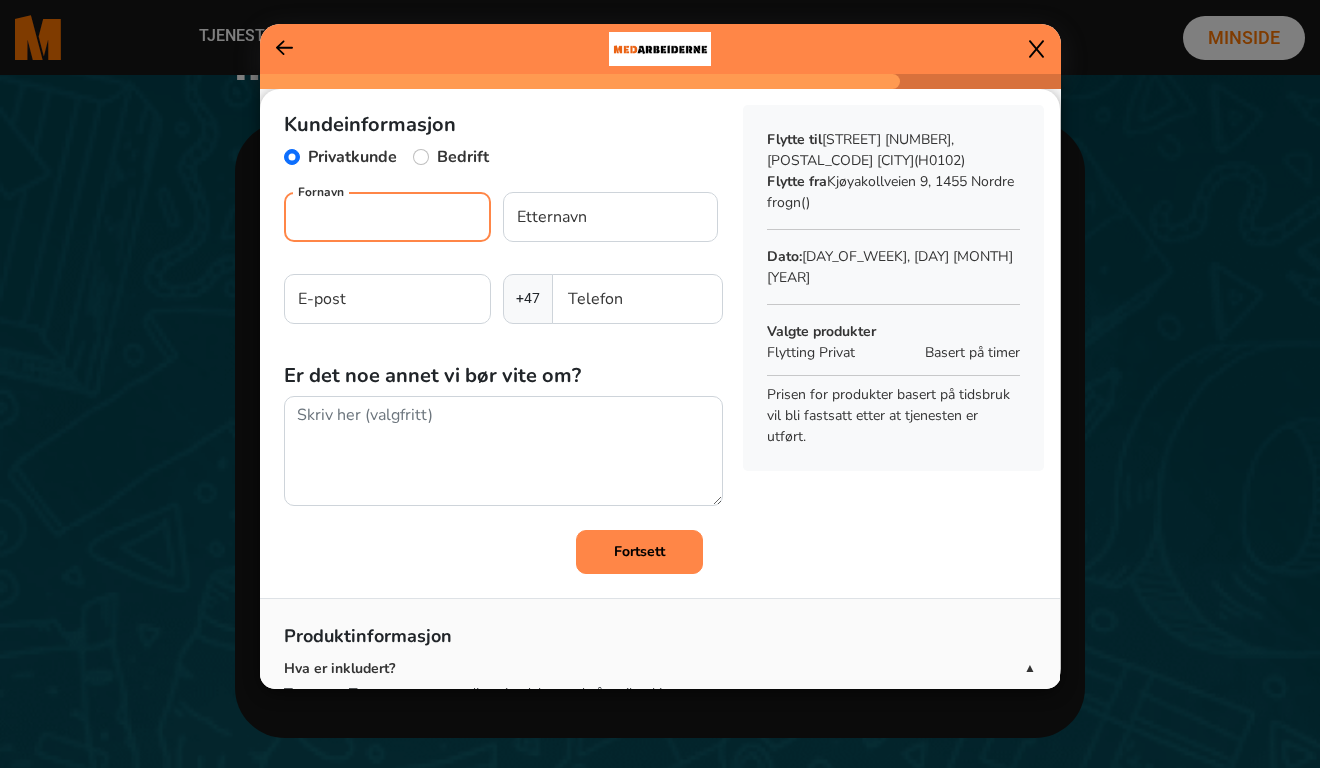 click on "Fornavn" at bounding box center [387, 217] 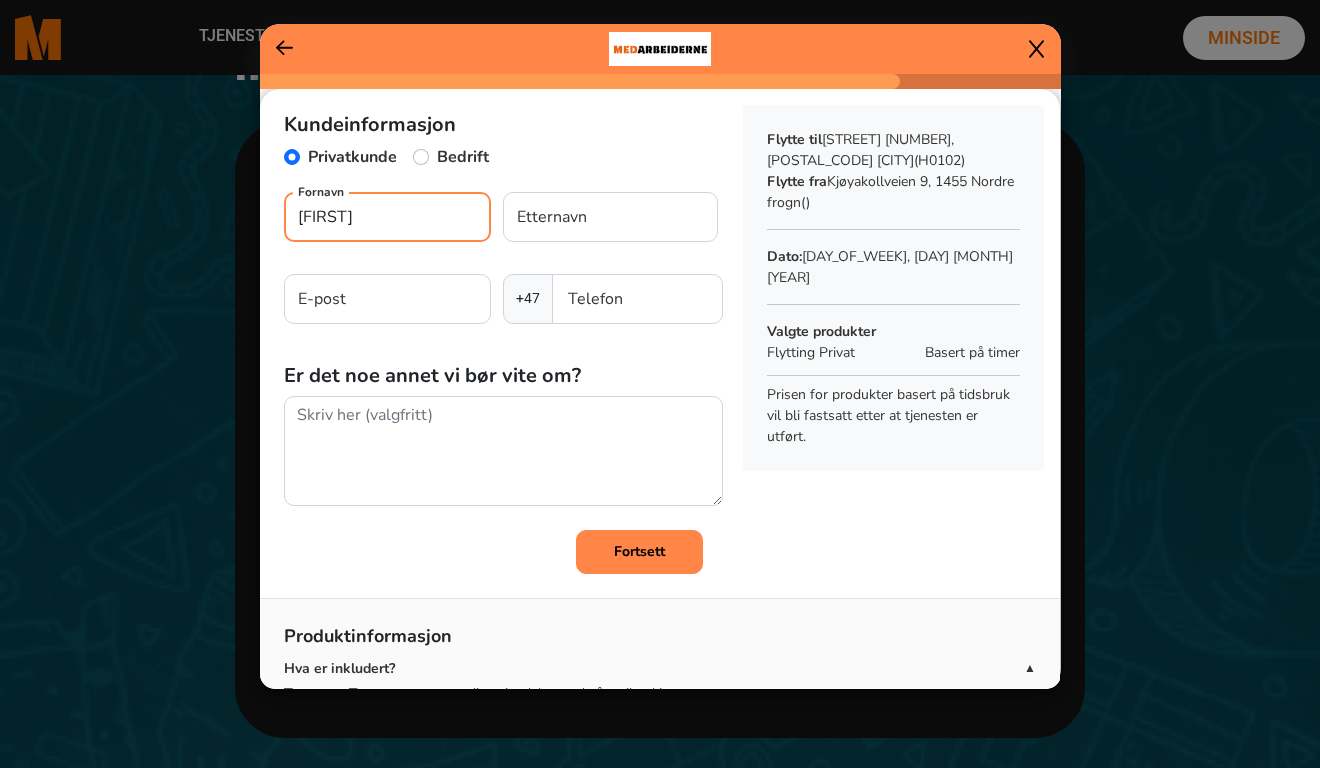 type on "[FIRST]" 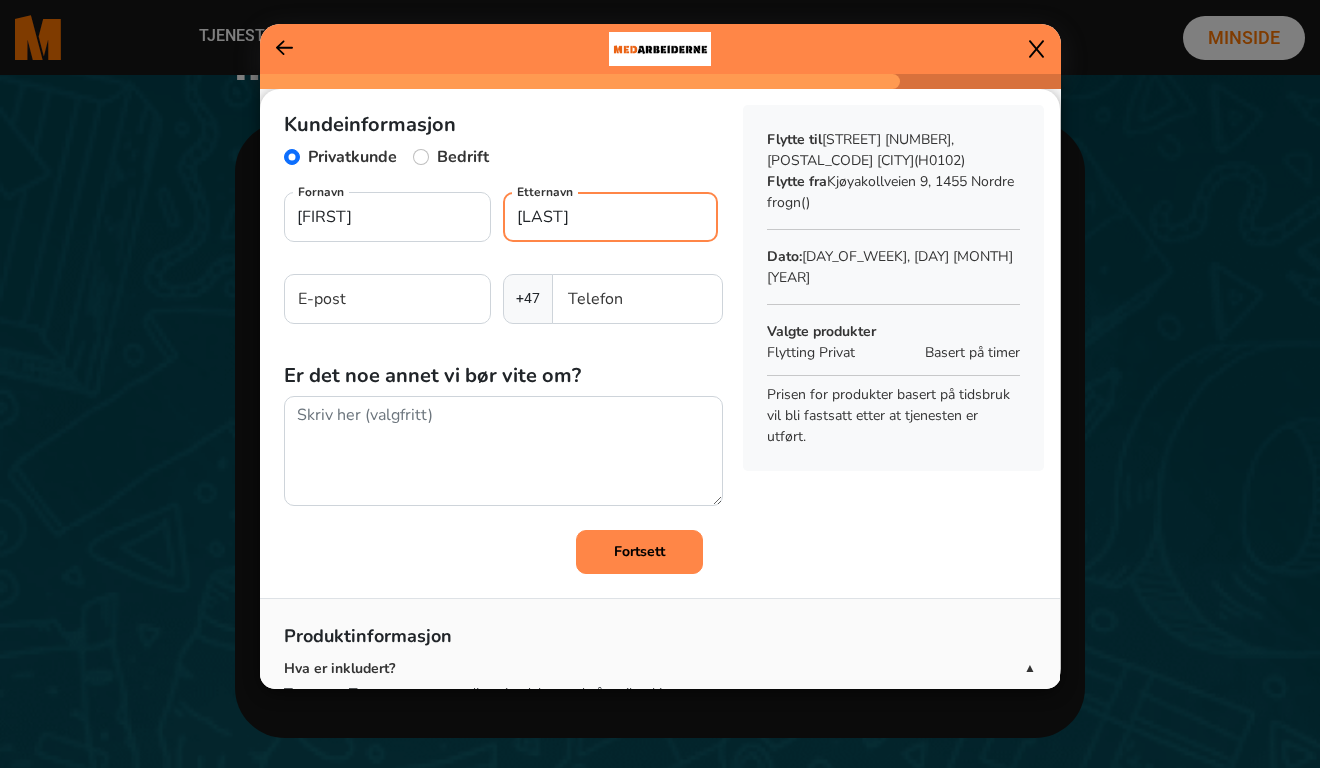 type on "[LAST]" 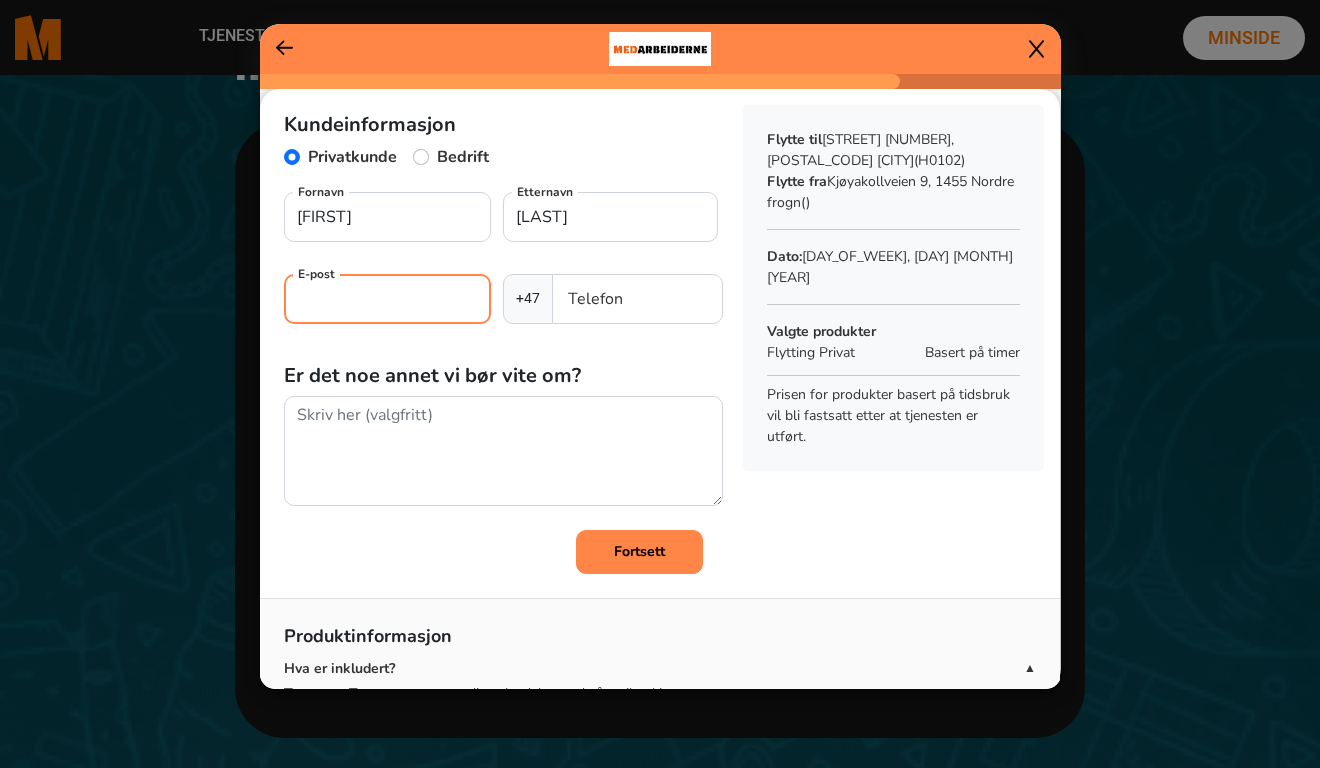 click on "E-post" at bounding box center [387, 299] 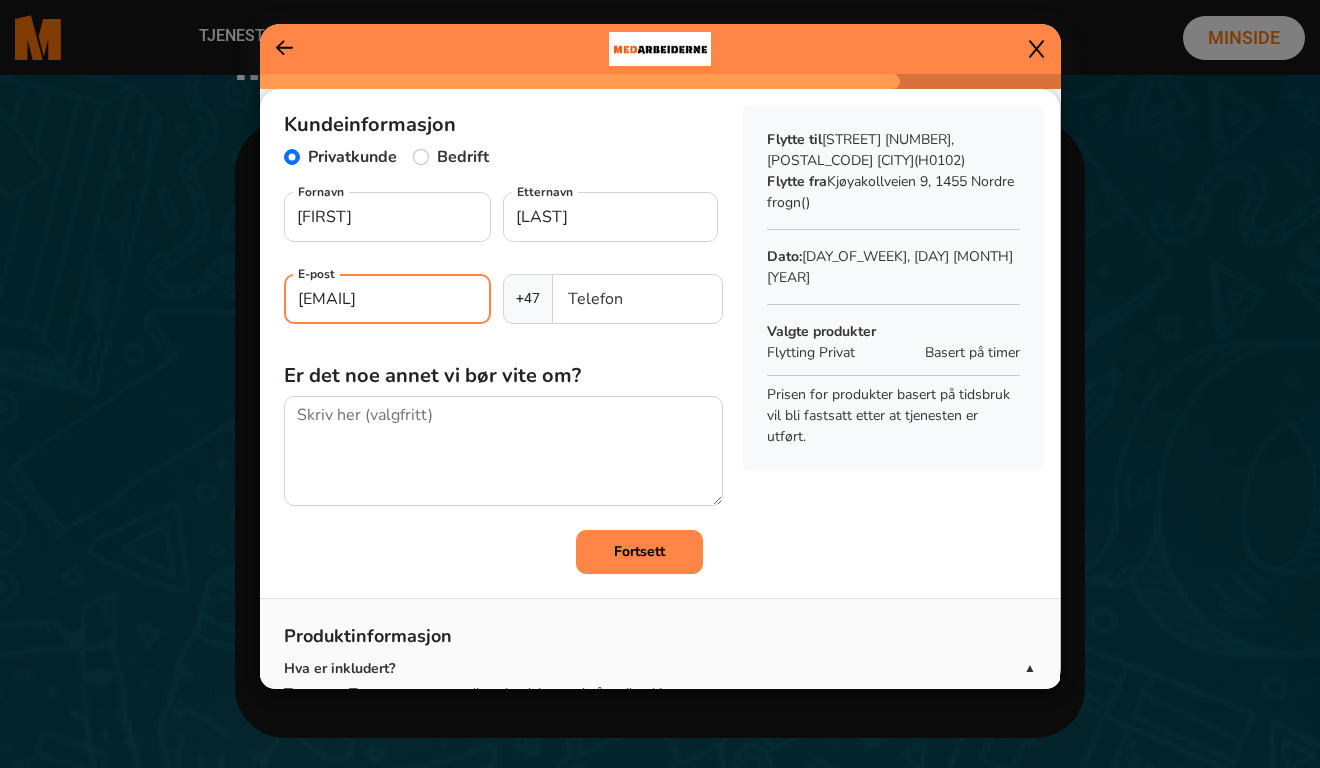 scroll, scrollTop: 0, scrollLeft: 70, axis: horizontal 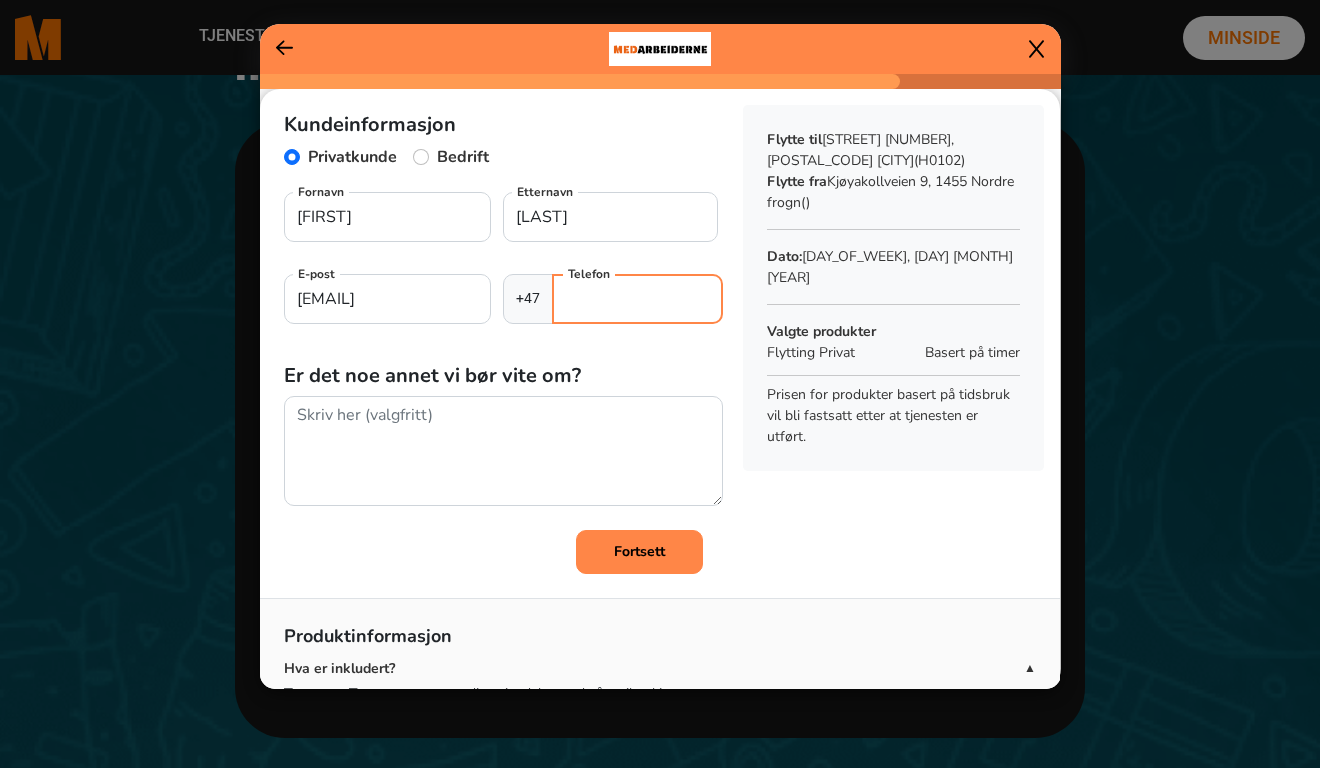 click on "Telefon" at bounding box center [637, 299] 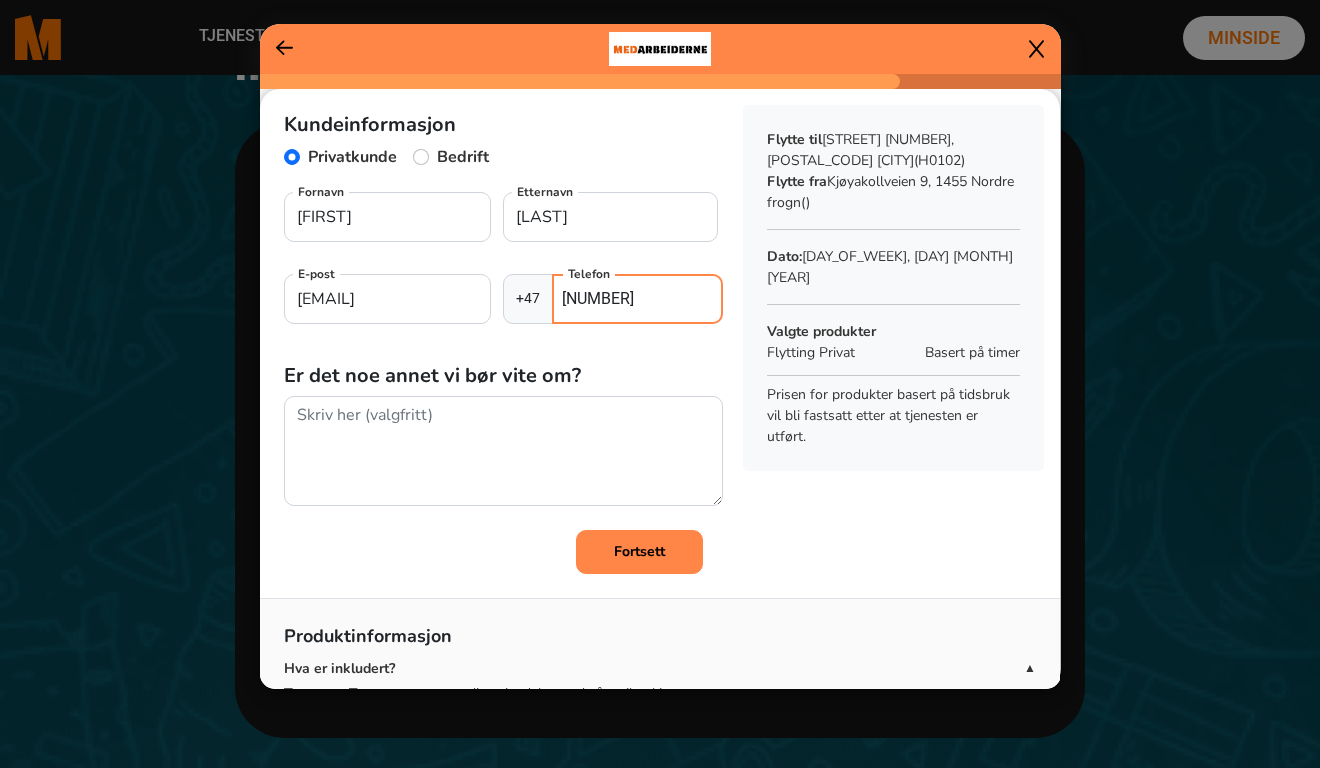type on "[NUMBER]" 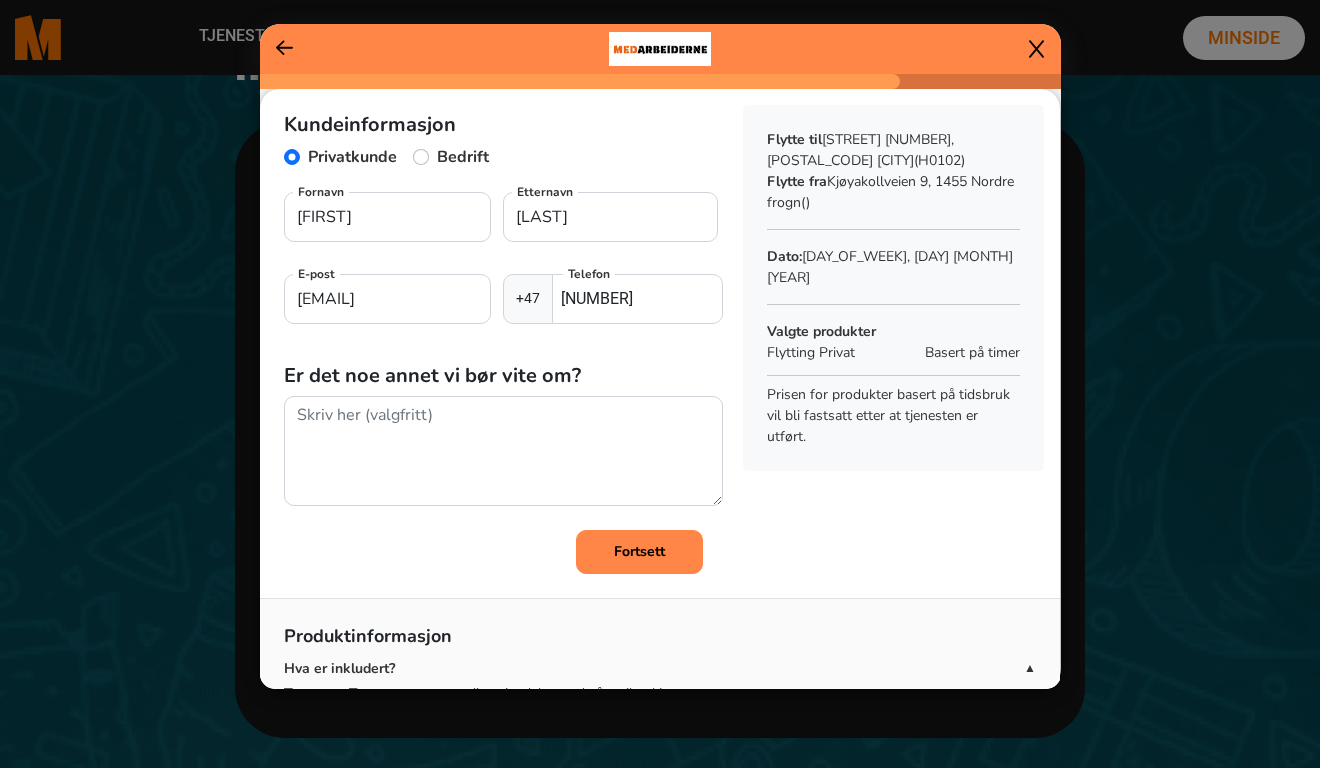 click on "Er det noe annet vi bør vite om?" 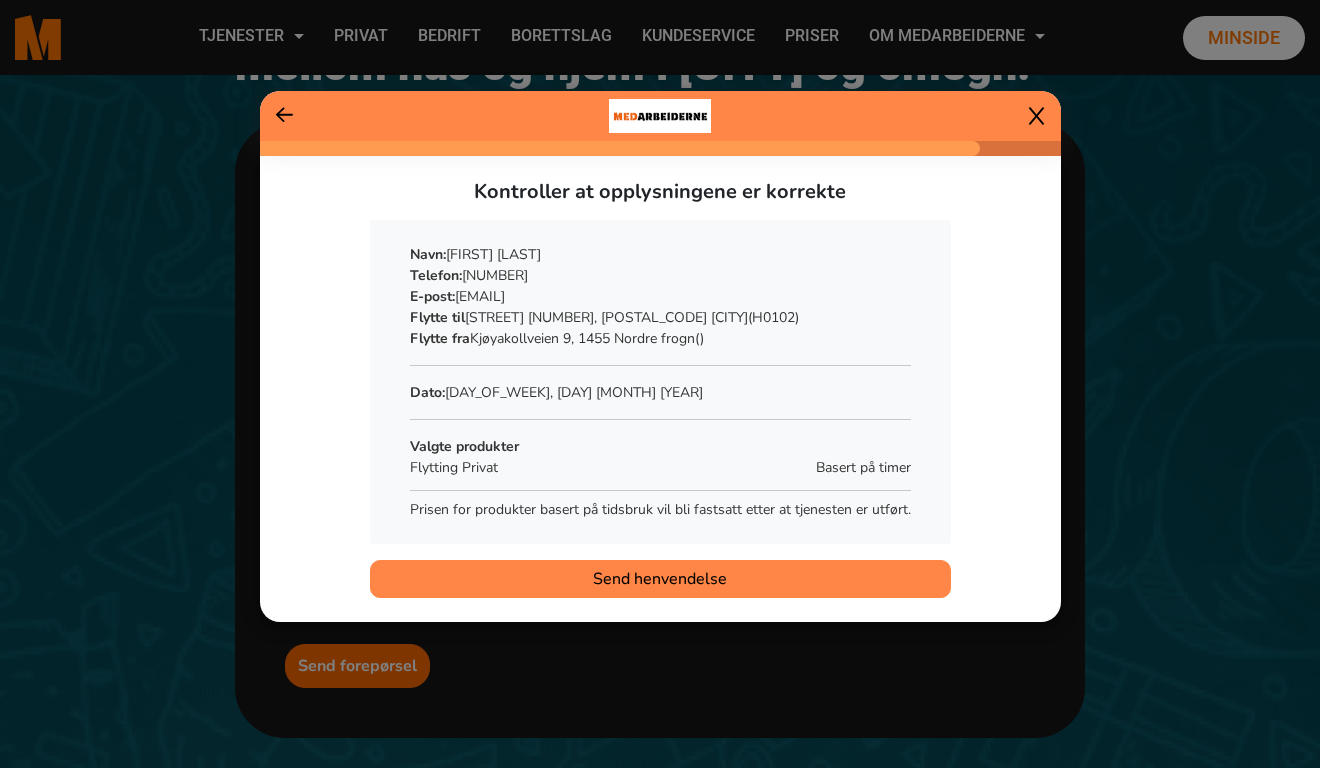 click on "Send henvendelse" 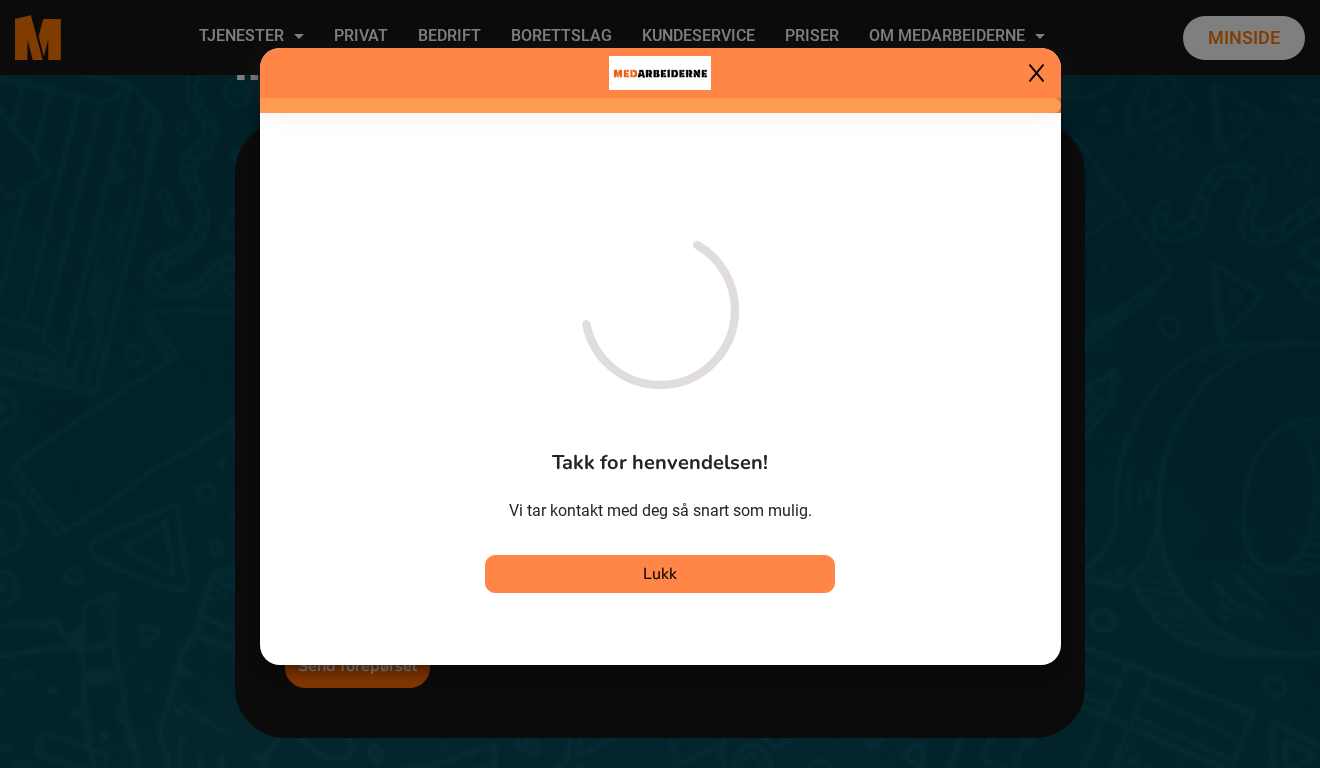click on "Lukk" 